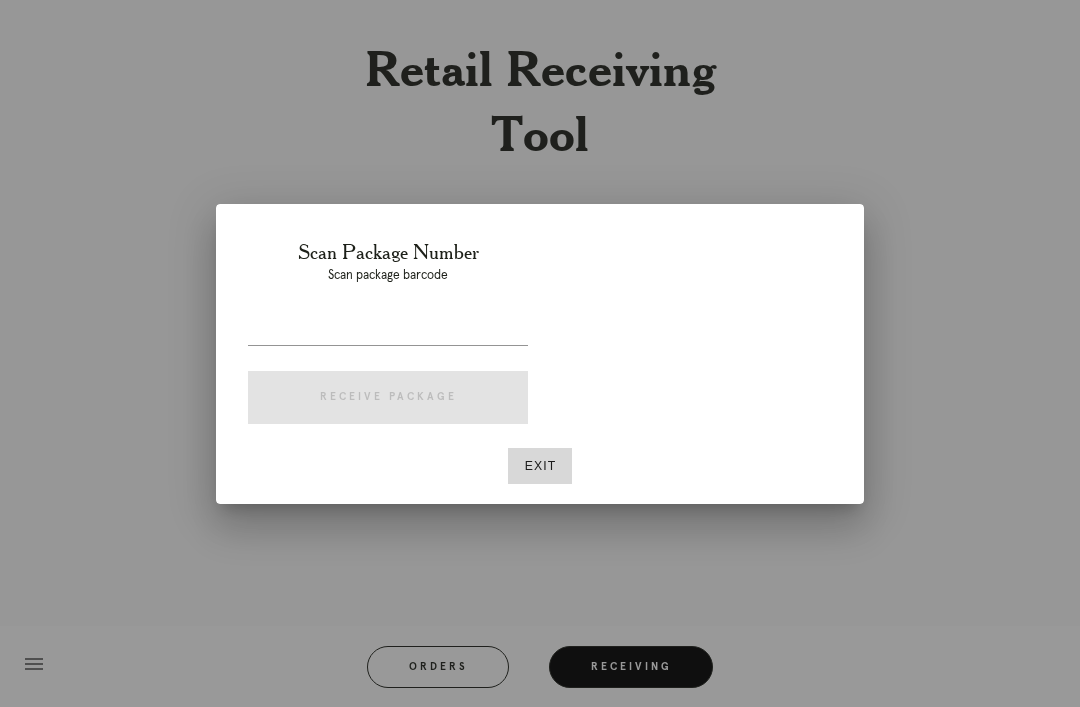 scroll, scrollTop: 64, scrollLeft: 0, axis: vertical 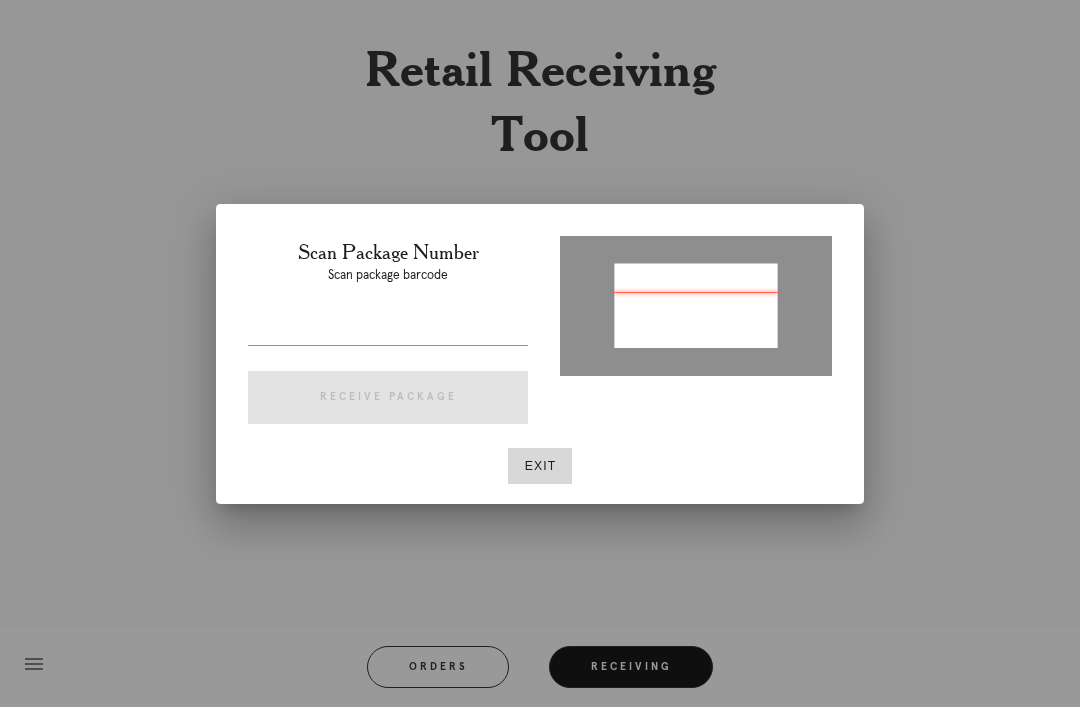 click at bounding box center (388, 329) 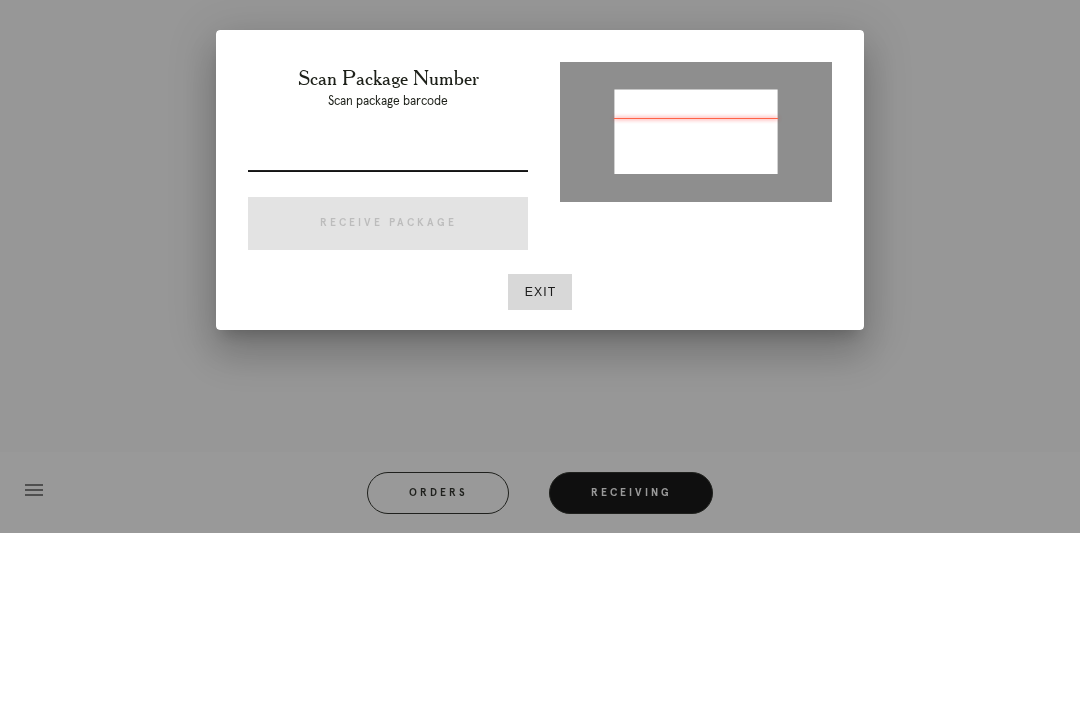 click at bounding box center [388, 329] 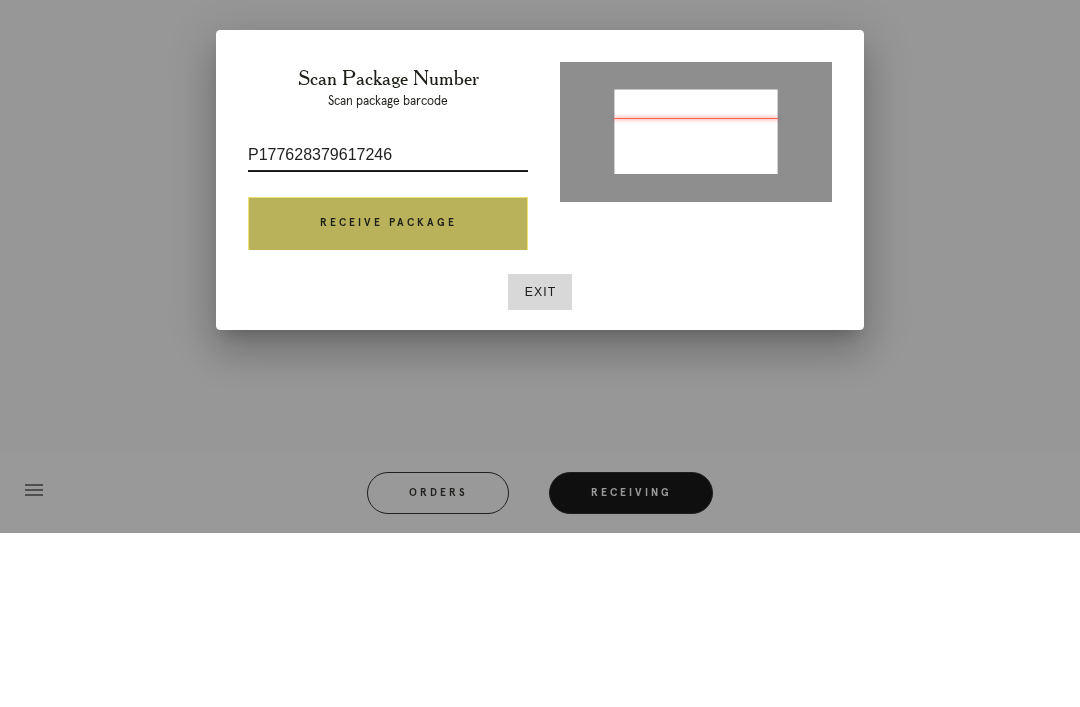 type on "P177628379617246" 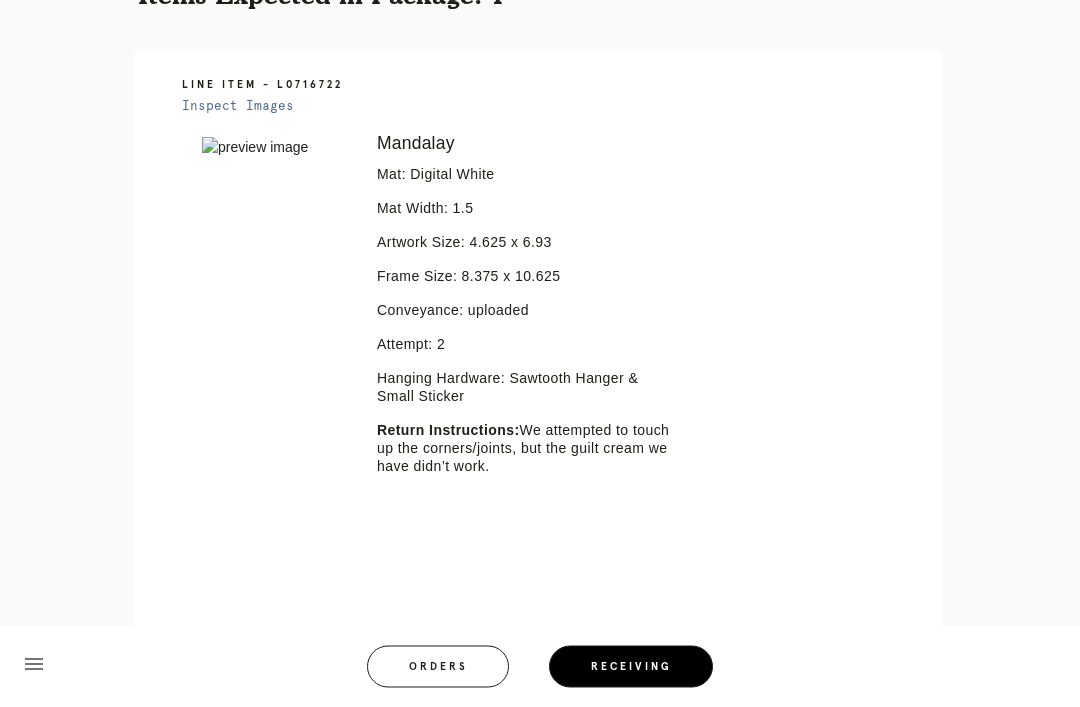 scroll, scrollTop: 486, scrollLeft: 0, axis: vertical 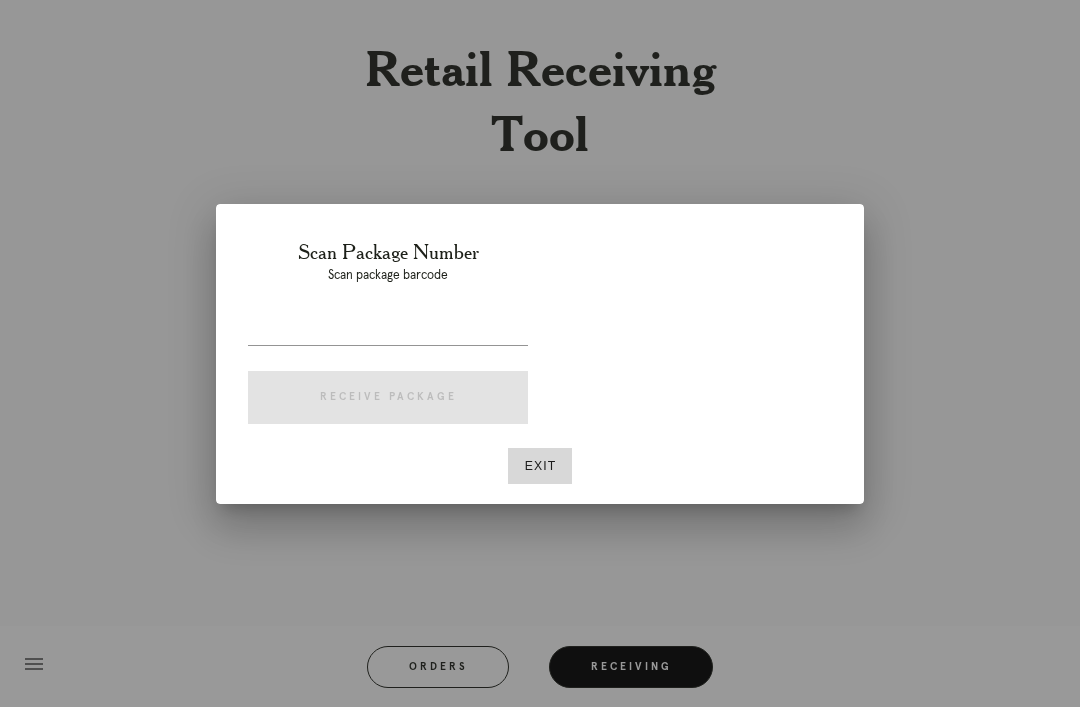 click at bounding box center [388, 329] 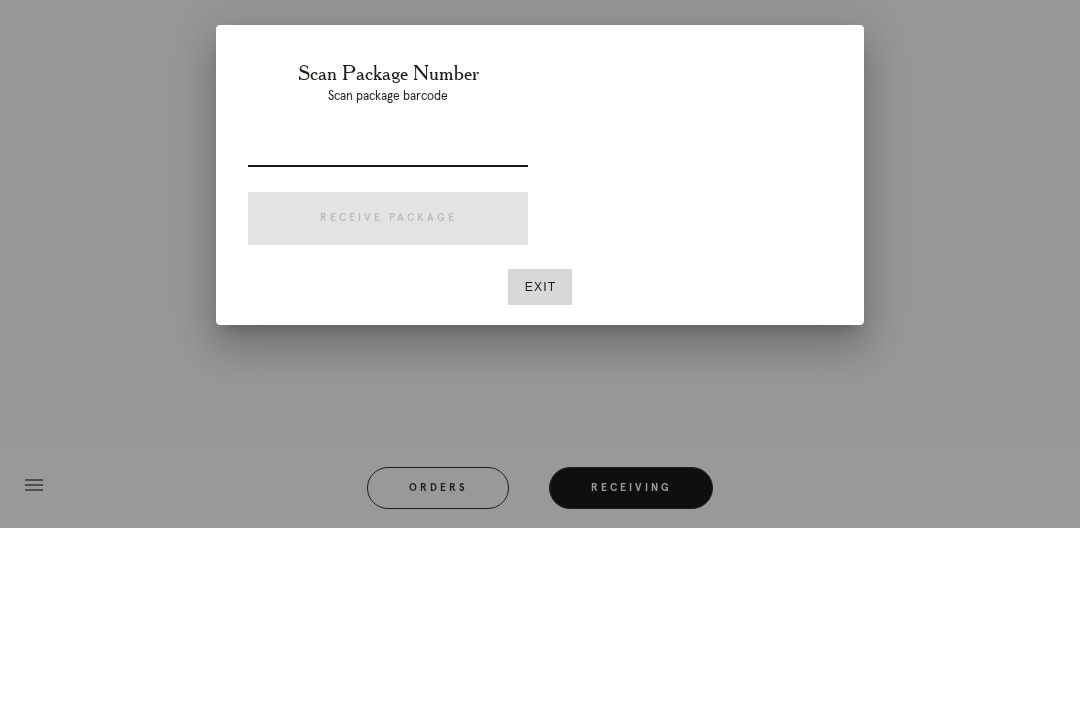 click at bounding box center [388, 329] 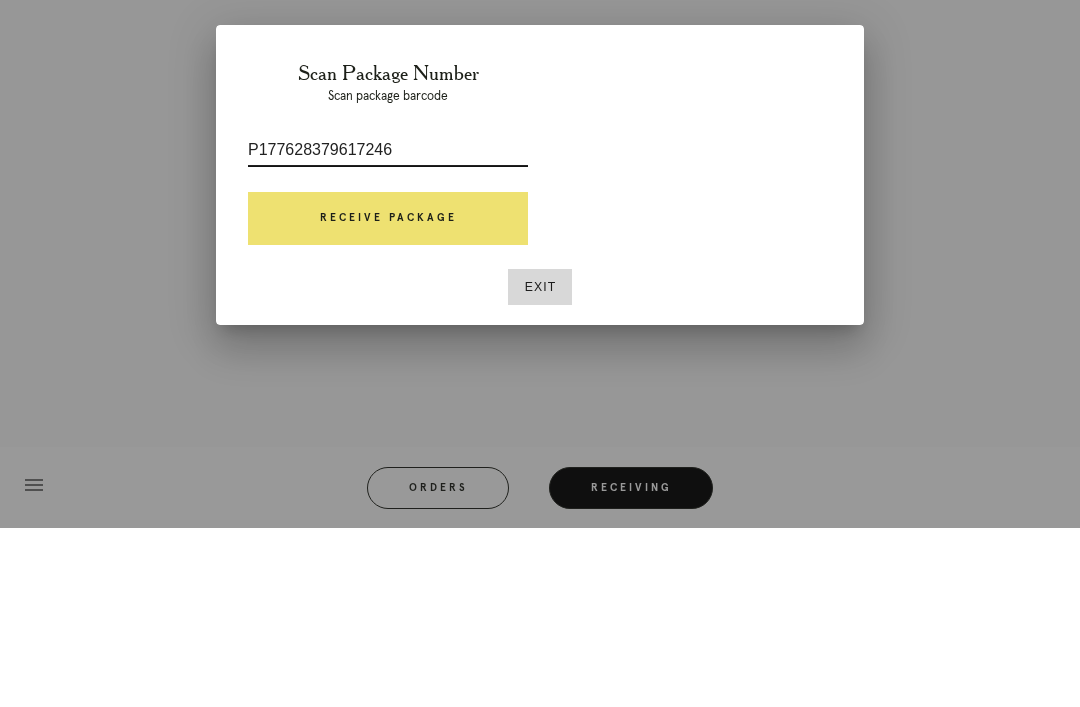 type on "P177628379617246" 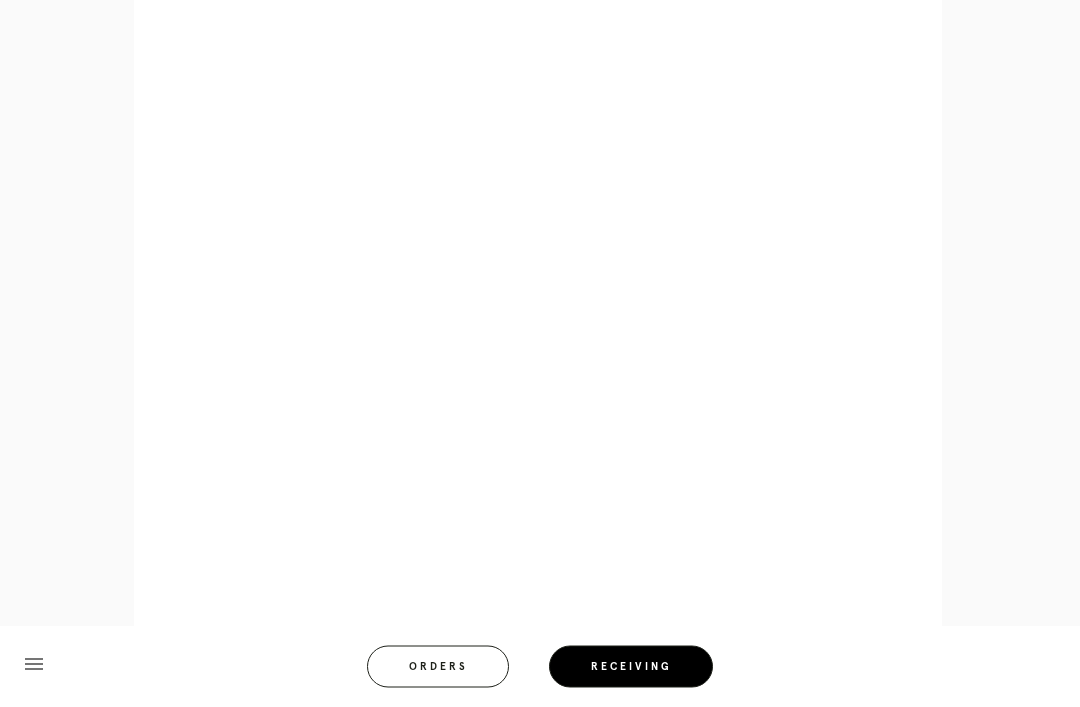 scroll, scrollTop: 962, scrollLeft: 0, axis: vertical 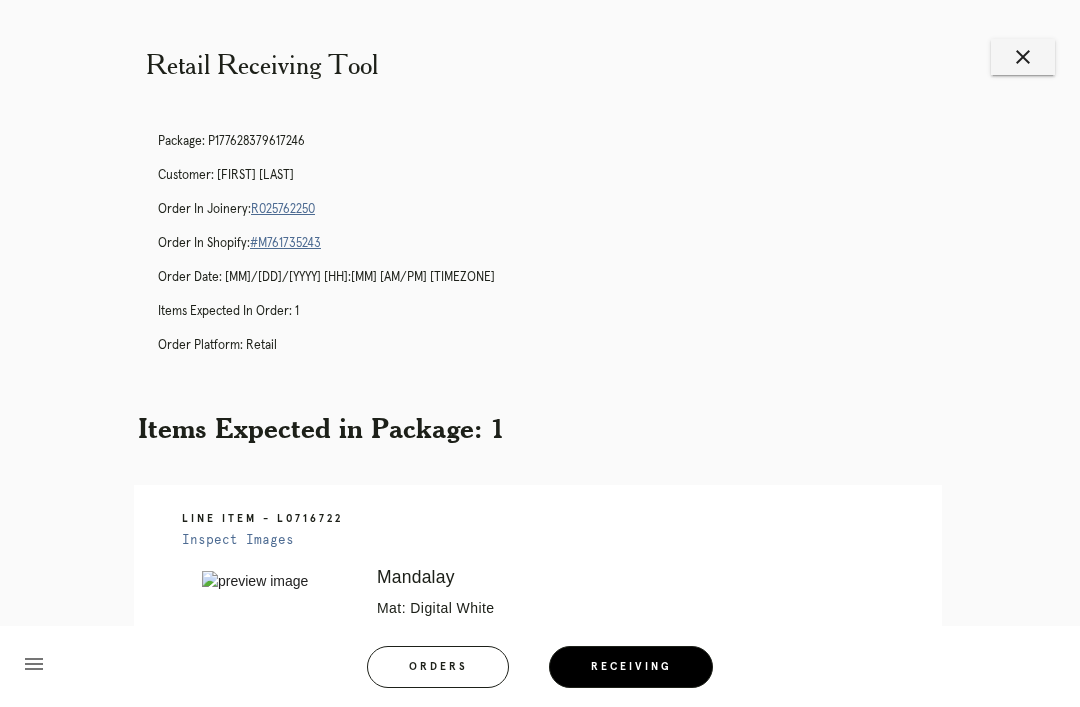 click on "Orders" at bounding box center [438, 667] 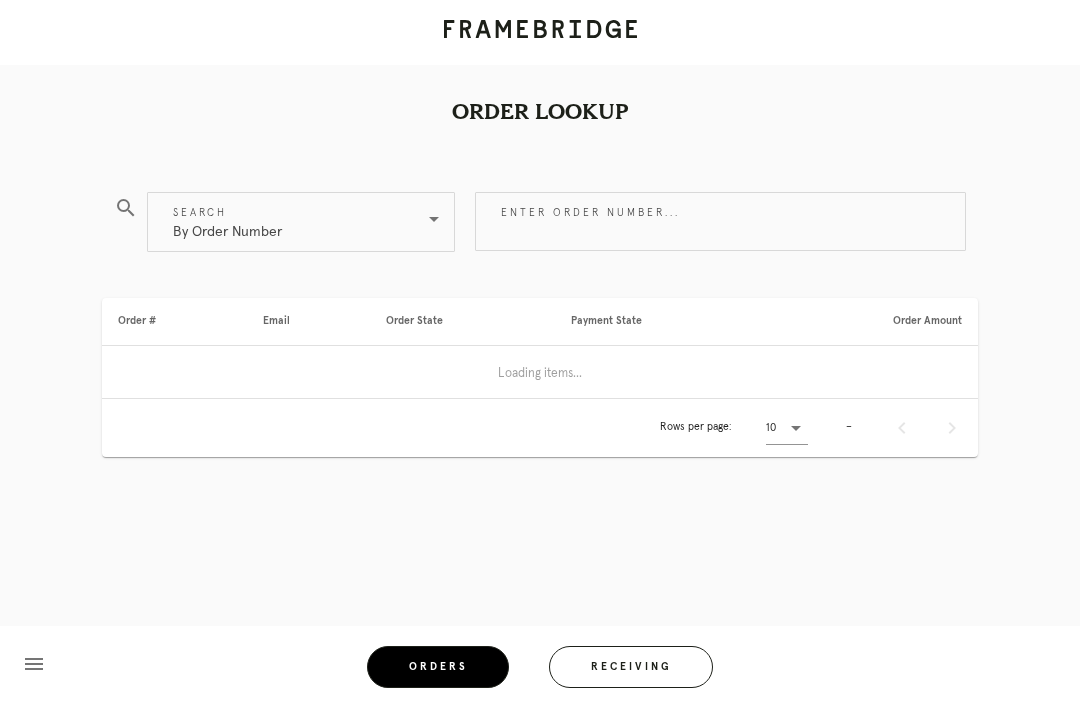 click on "Receiving" at bounding box center (631, 667) 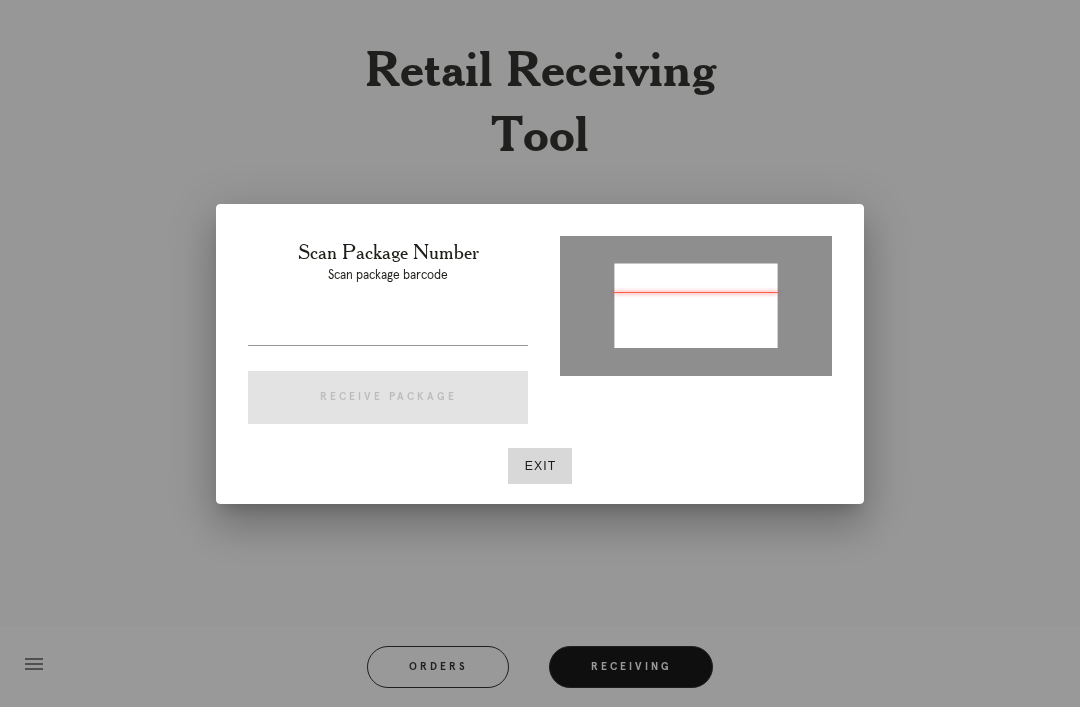 type on "P372315890630435" 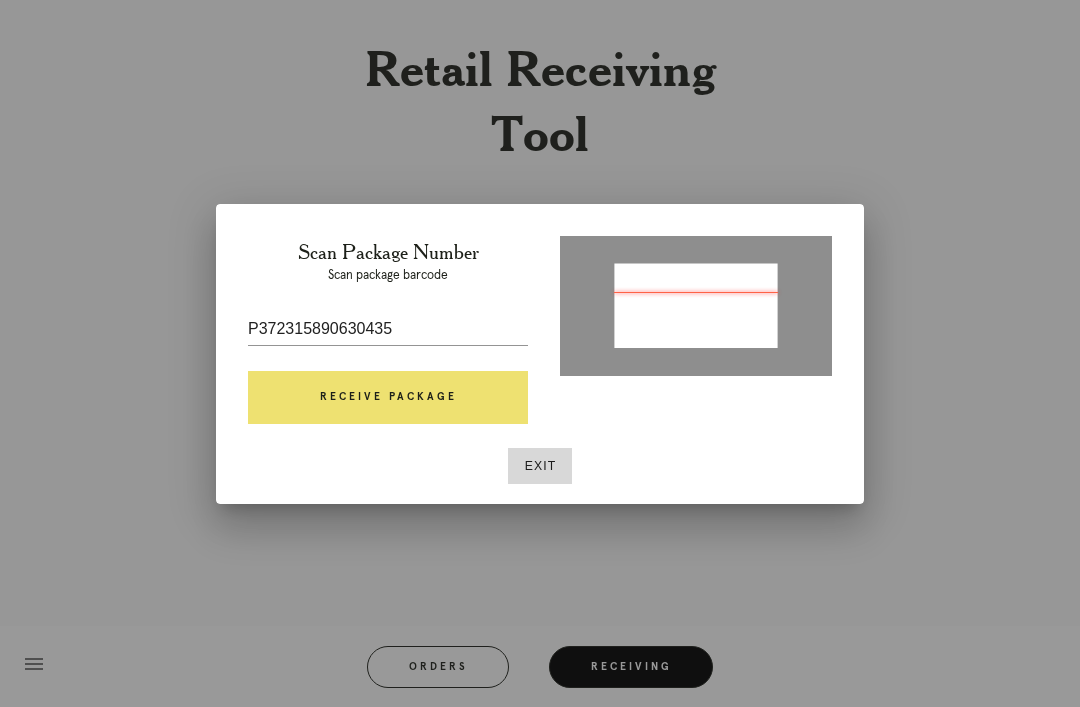click on "Receive Package" at bounding box center [388, 398] 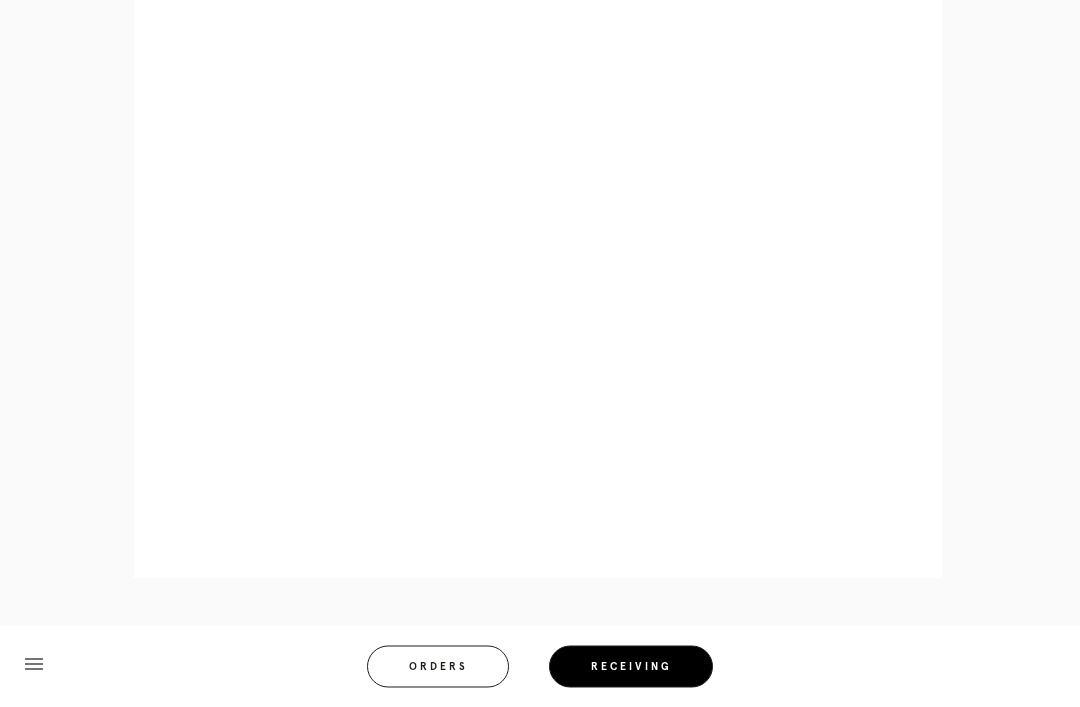 scroll, scrollTop: 858, scrollLeft: 0, axis: vertical 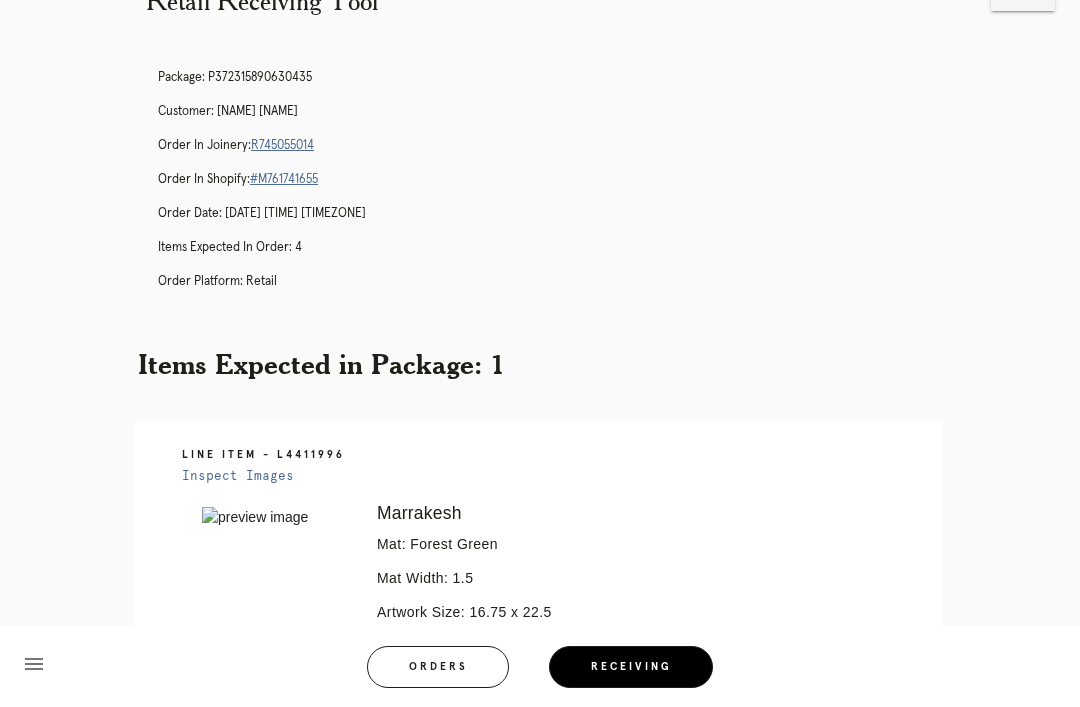 click on "Orders" at bounding box center [438, 667] 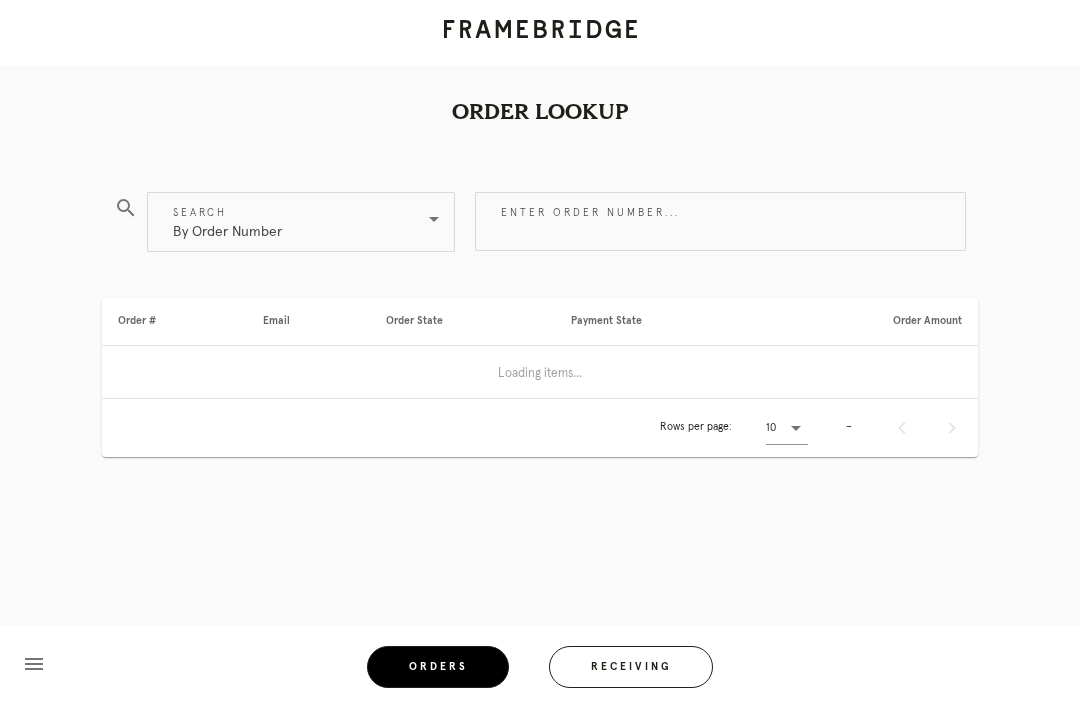 click on "Receiving" at bounding box center (631, 667) 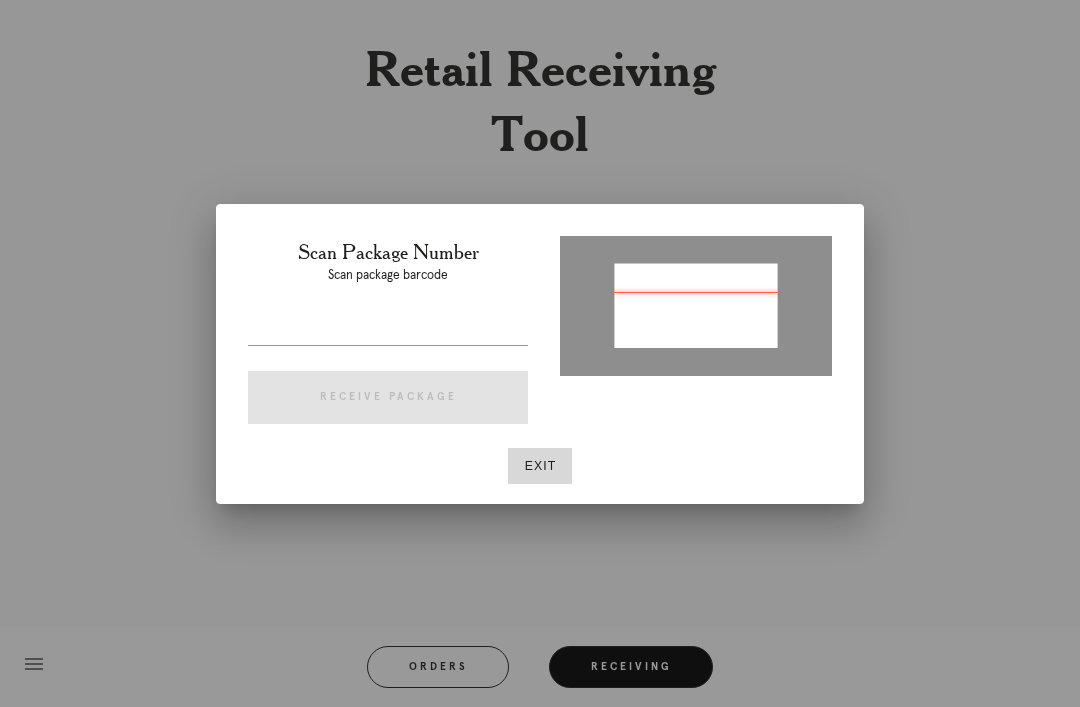 type on "P361612951924306" 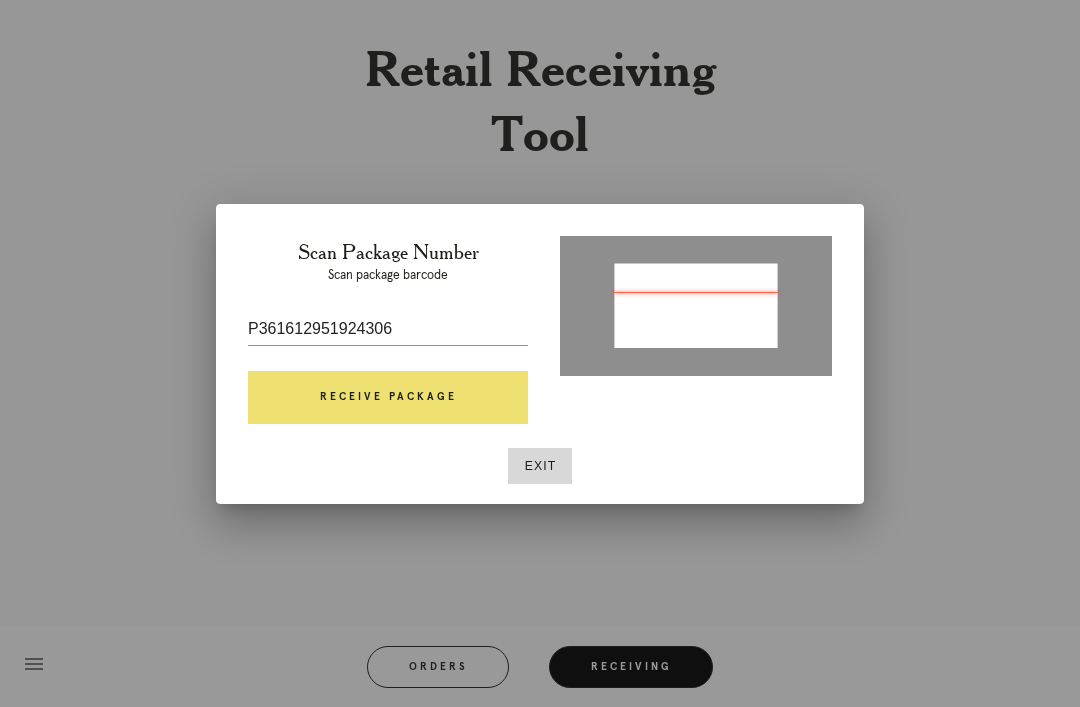 click on "Receive Package" at bounding box center (388, 398) 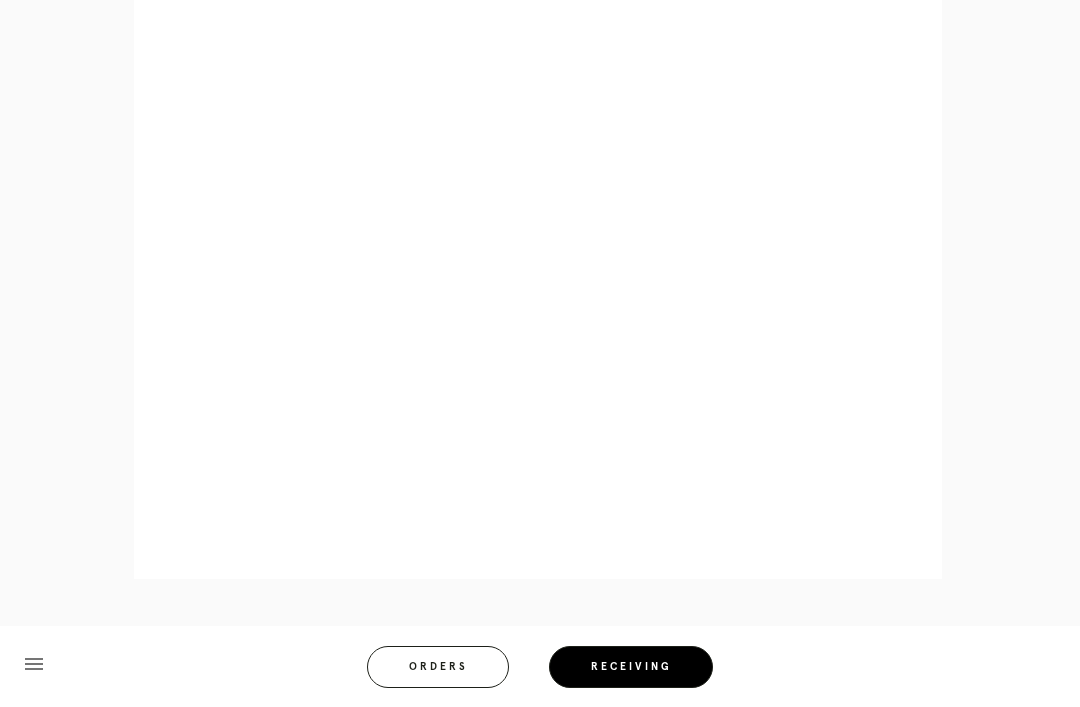 scroll, scrollTop: 964, scrollLeft: 0, axis: vertical 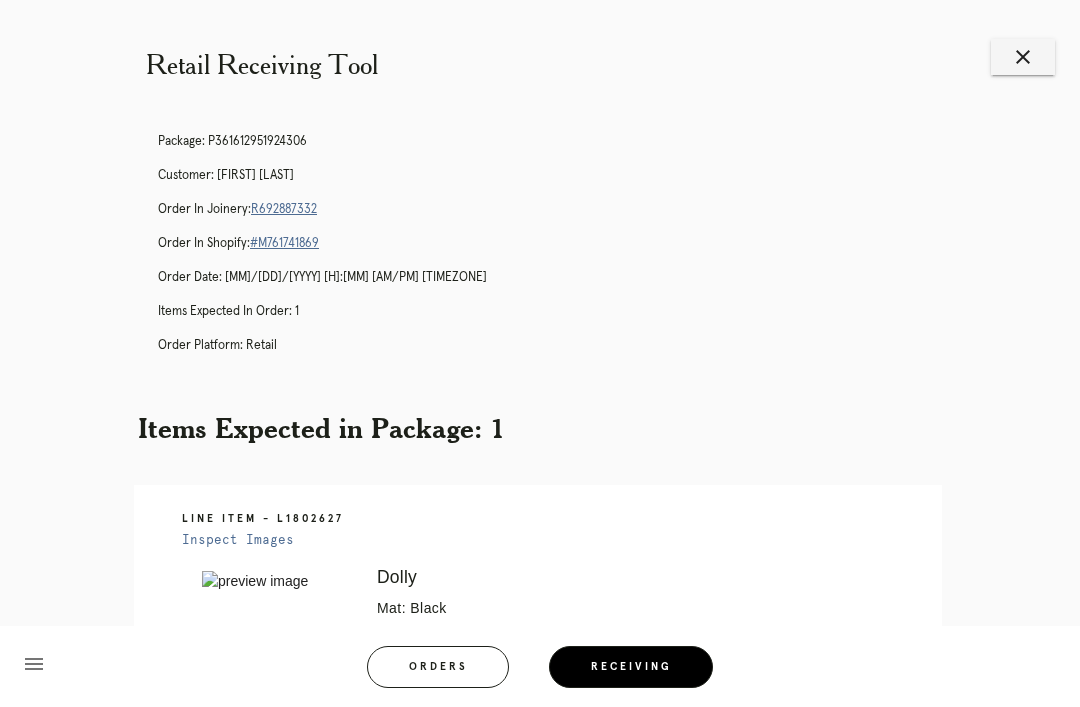 click on "Orders" at bounding box center [438, 667] 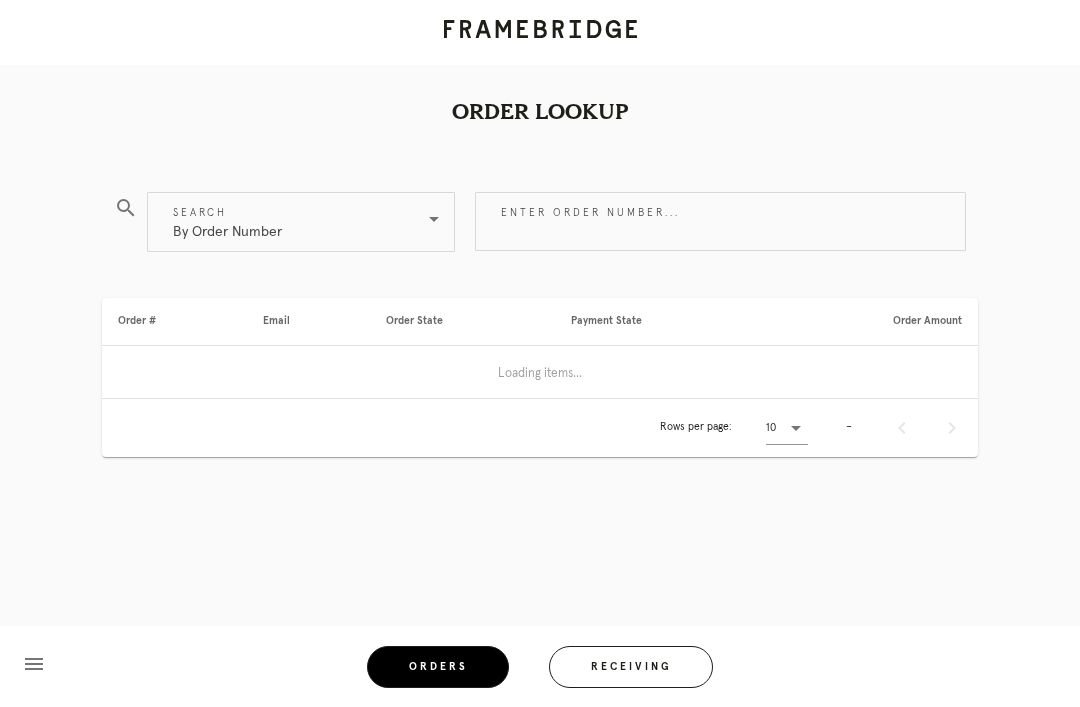 click on "Receiving" at bounding box center (631, 667) 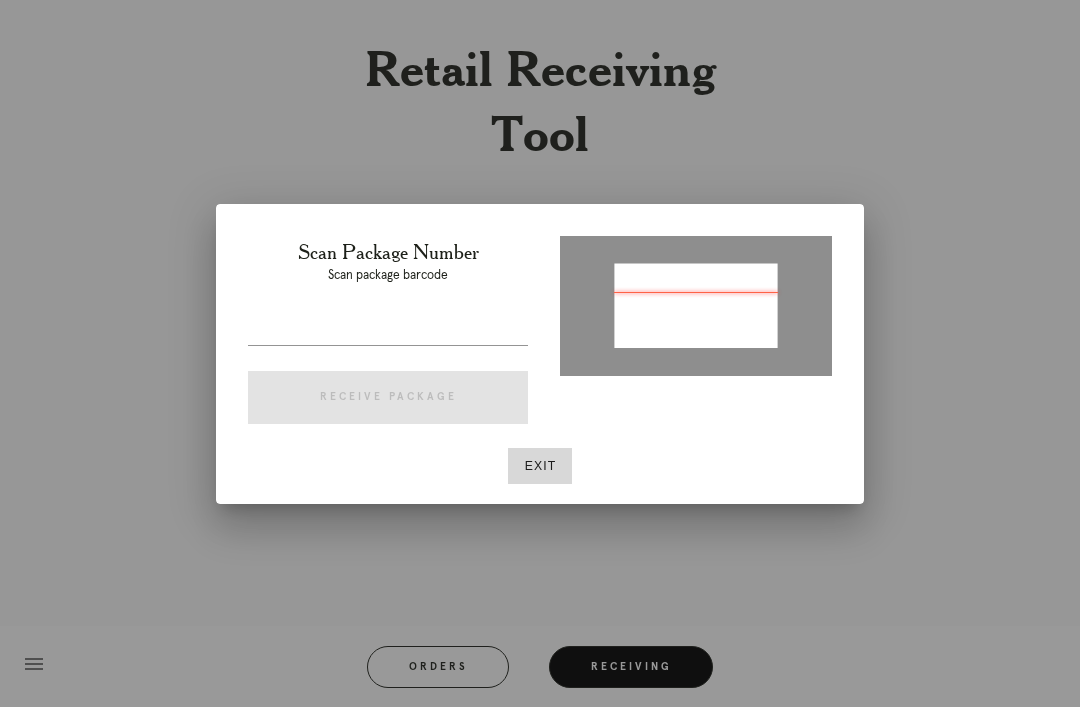 type on "P334620138450697" 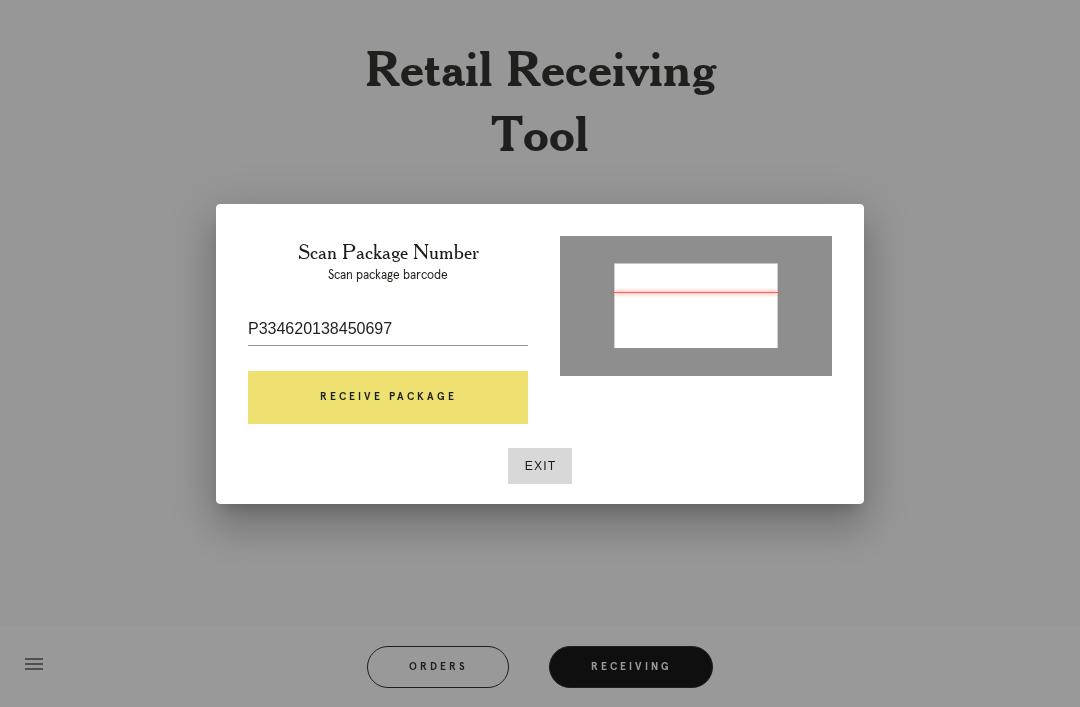 click on "Receive Package" at bounding box center [388, 398] 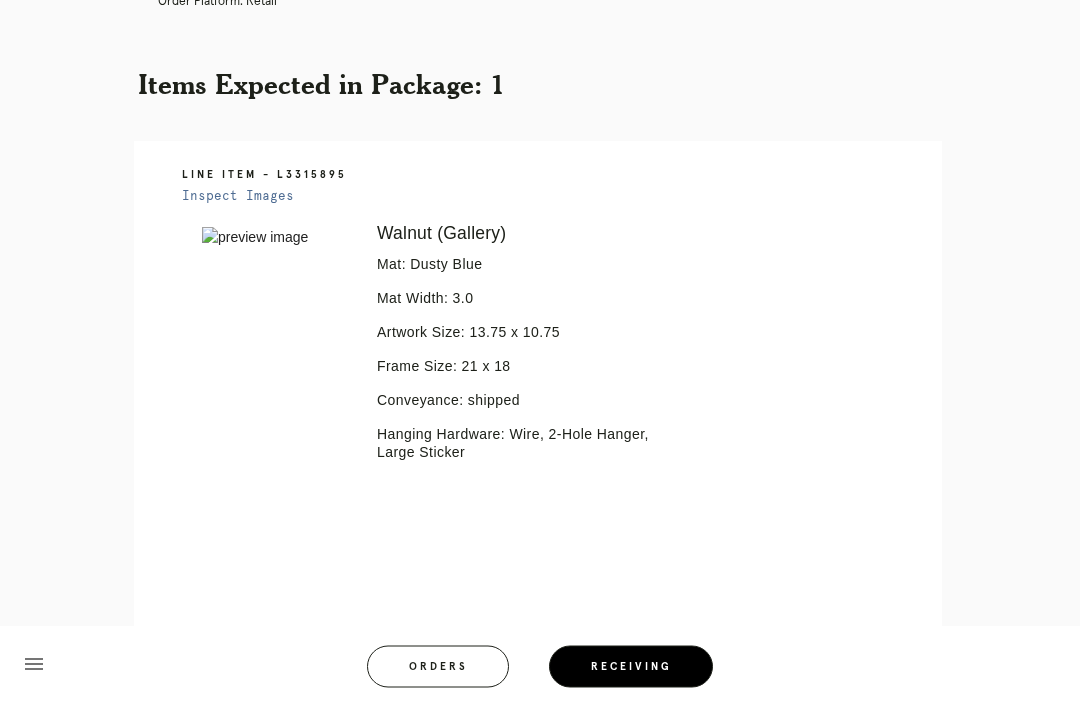 scroll, scrollTop: 341, scrollLeft: 0, axis: vertical 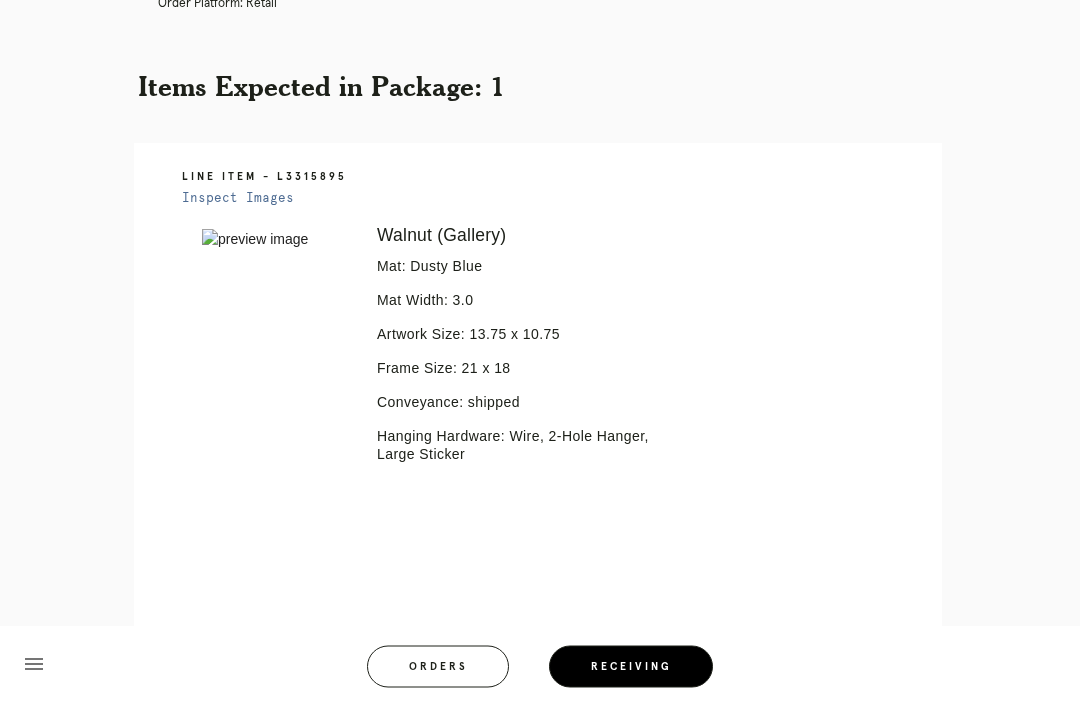 click on "Orders" at bounding box center [438, 667] 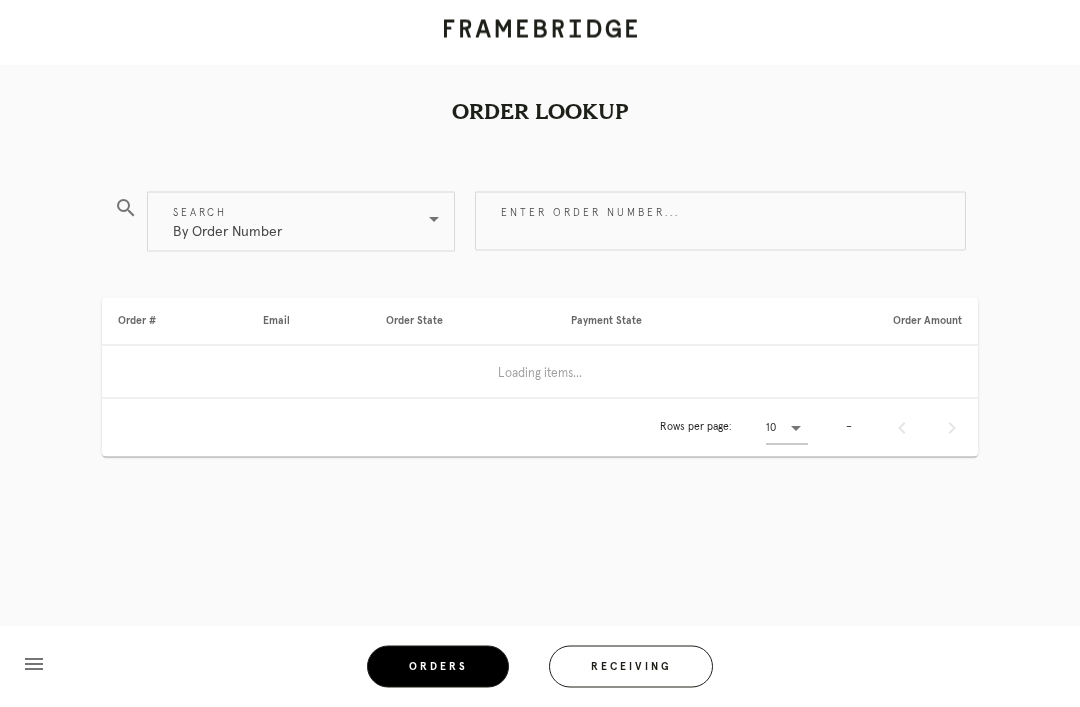 scroll, scrollTop: 0, scrollLeft: 0, axis: both 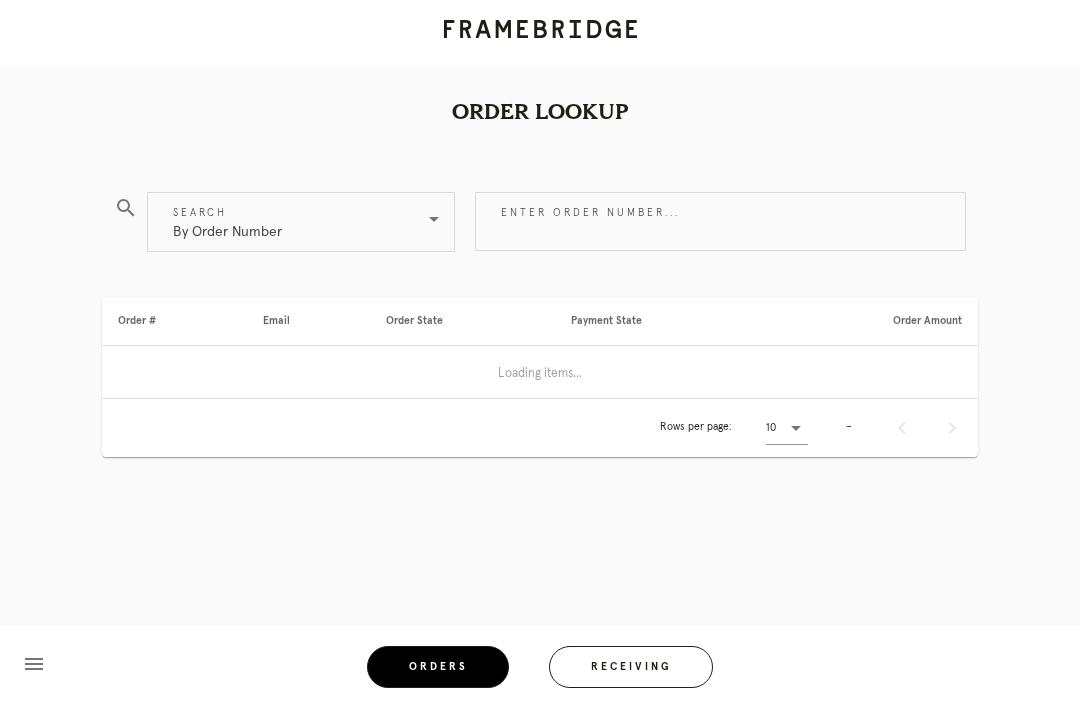 click on "Receiving" at bounding box center (631, 667) 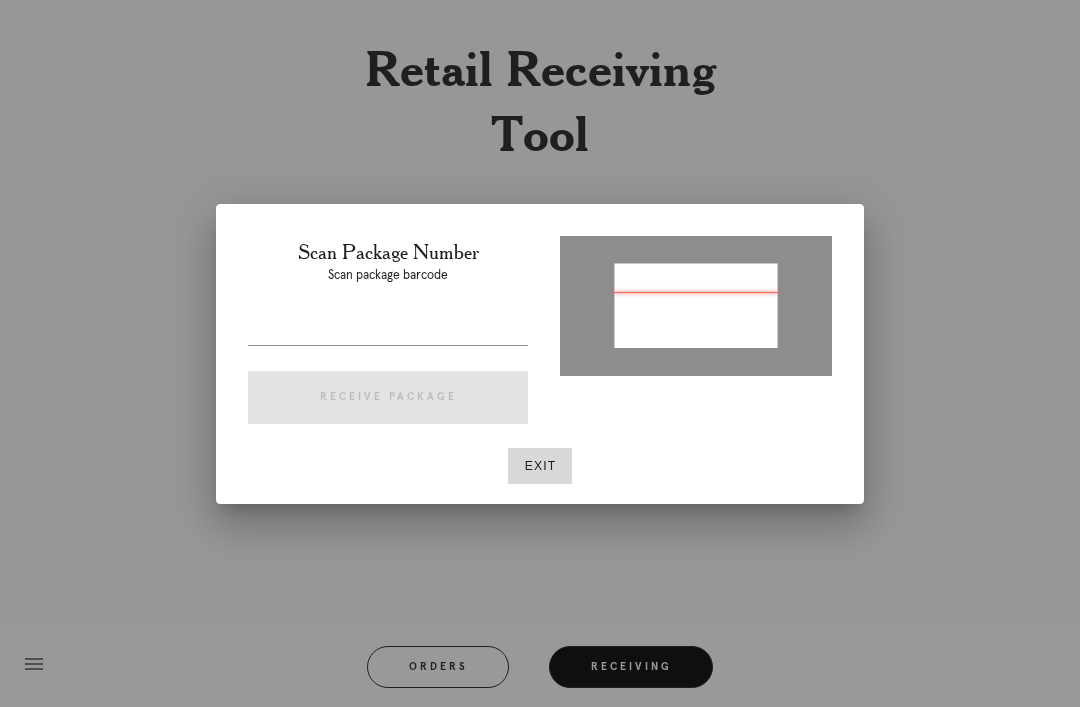 type on "P334620138450697" 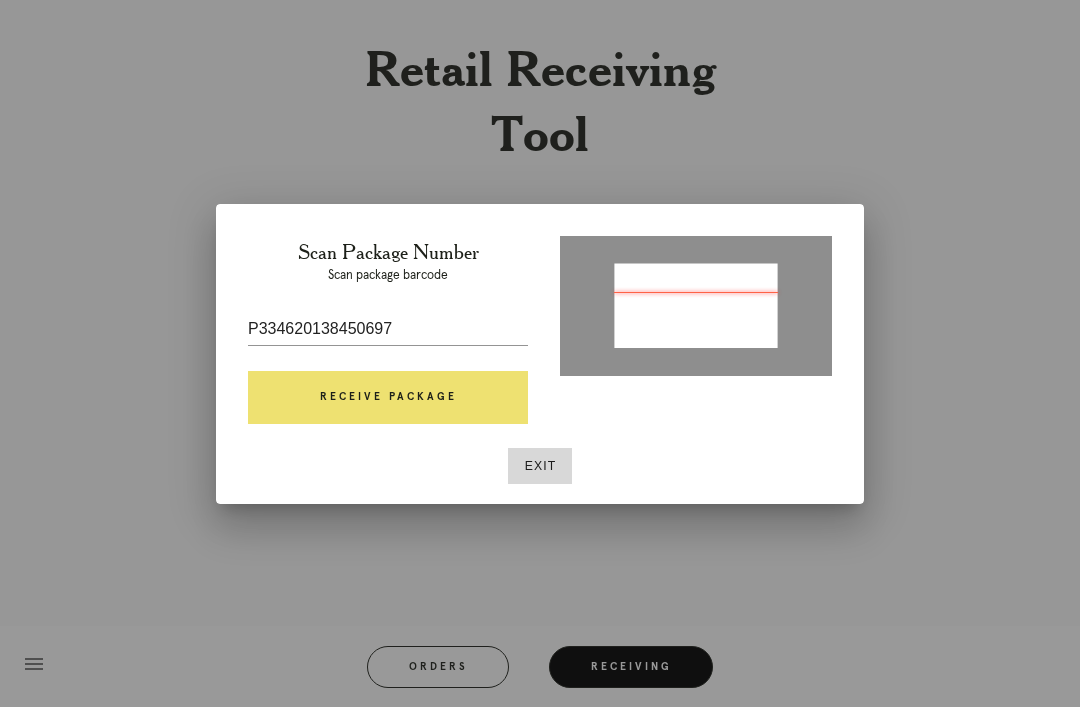 click on "Receive Package" at bounding box center (388, 398) 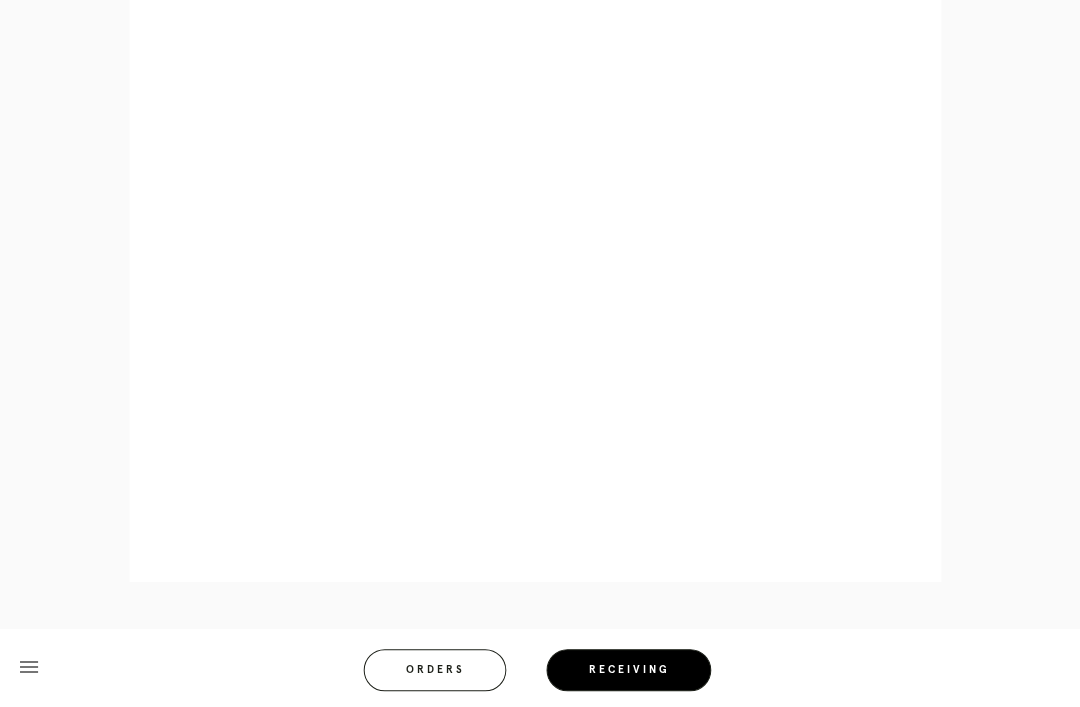 scroll, scrollTop: 861, scrollLeft: 0, axis: vertical 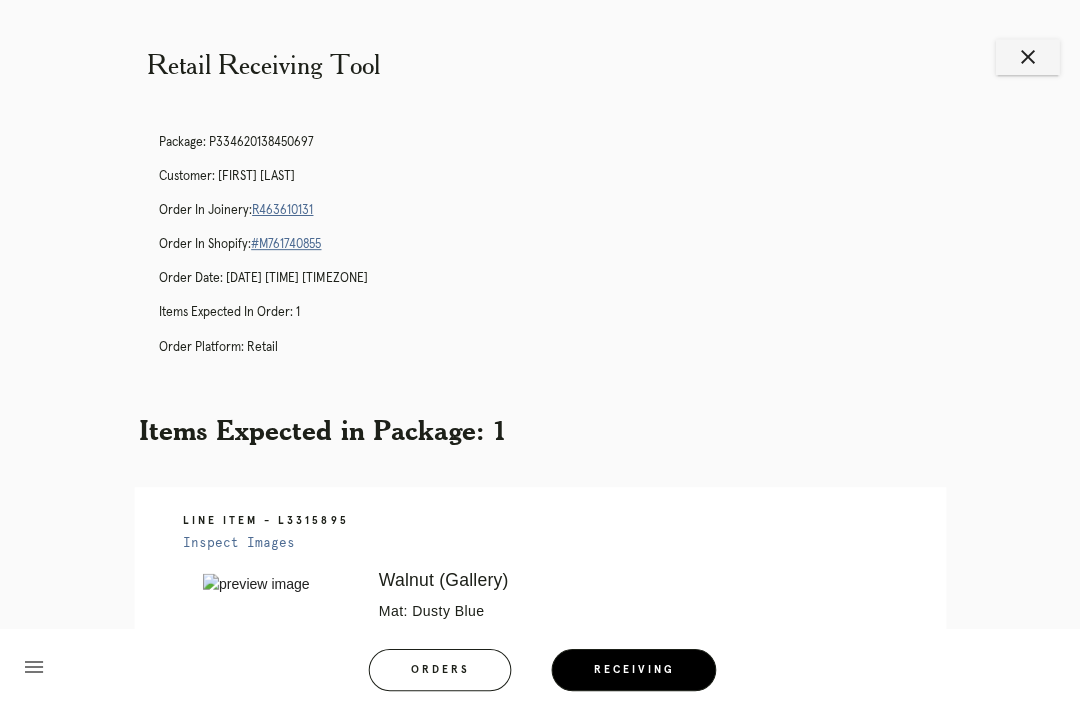 click on "Orders" at bounding box center [438, 667] 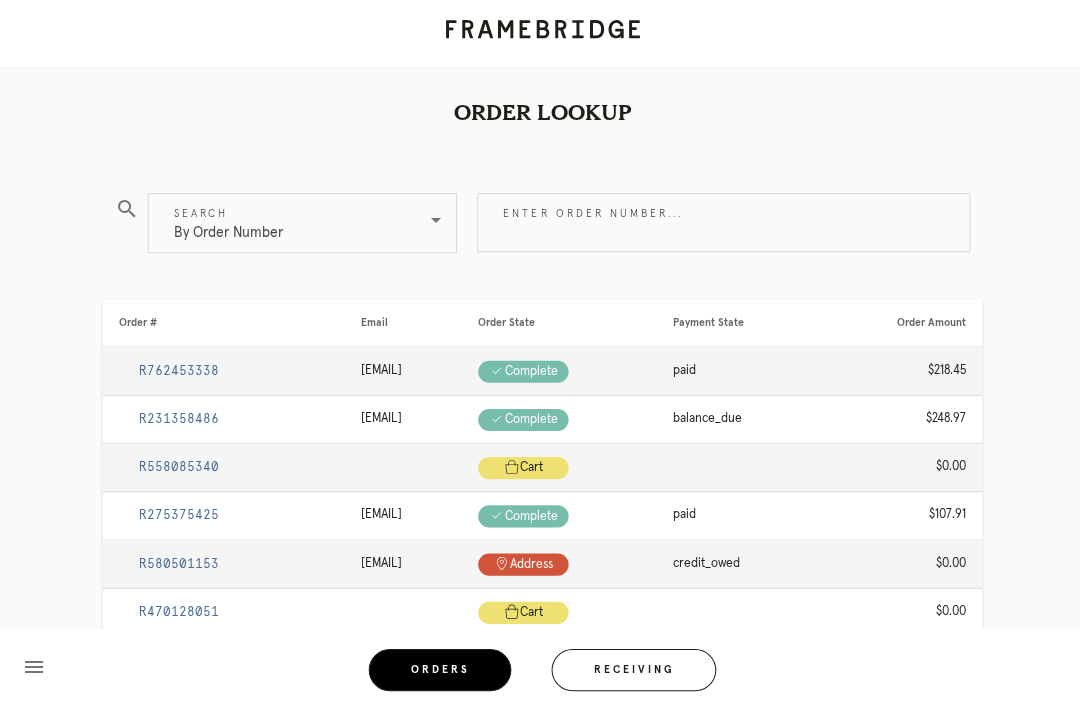 click on "Receiving" at bounding box center (631, 667) 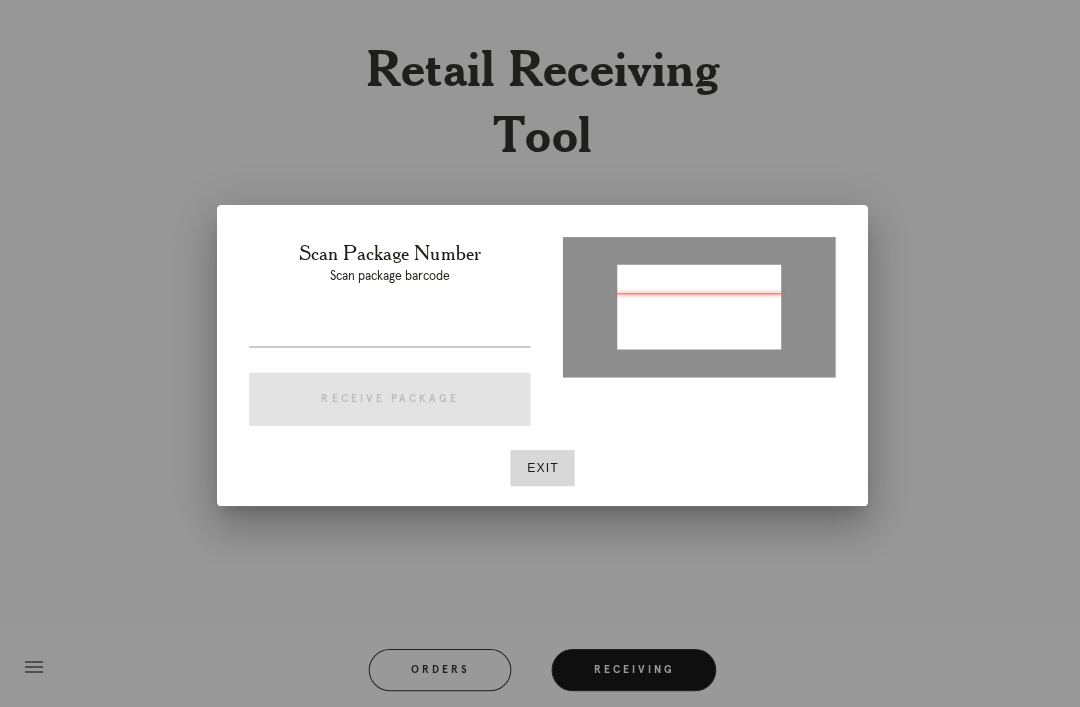 type on "P301647739626261" 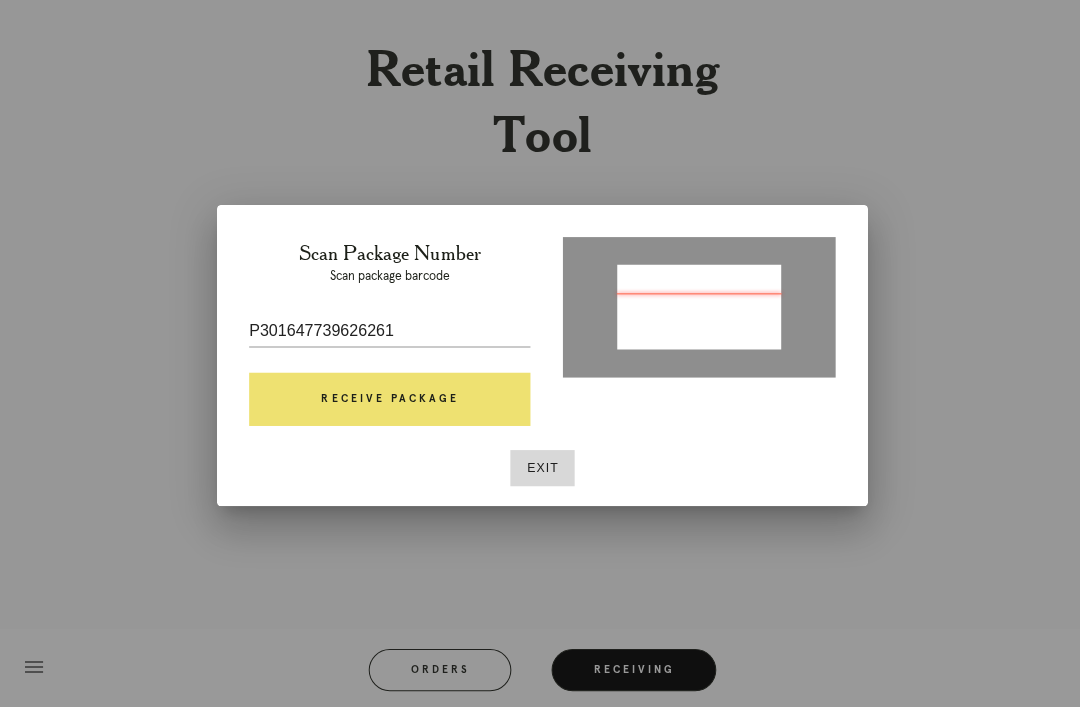 click on "Receive Package" at bounding box center [388, 398] 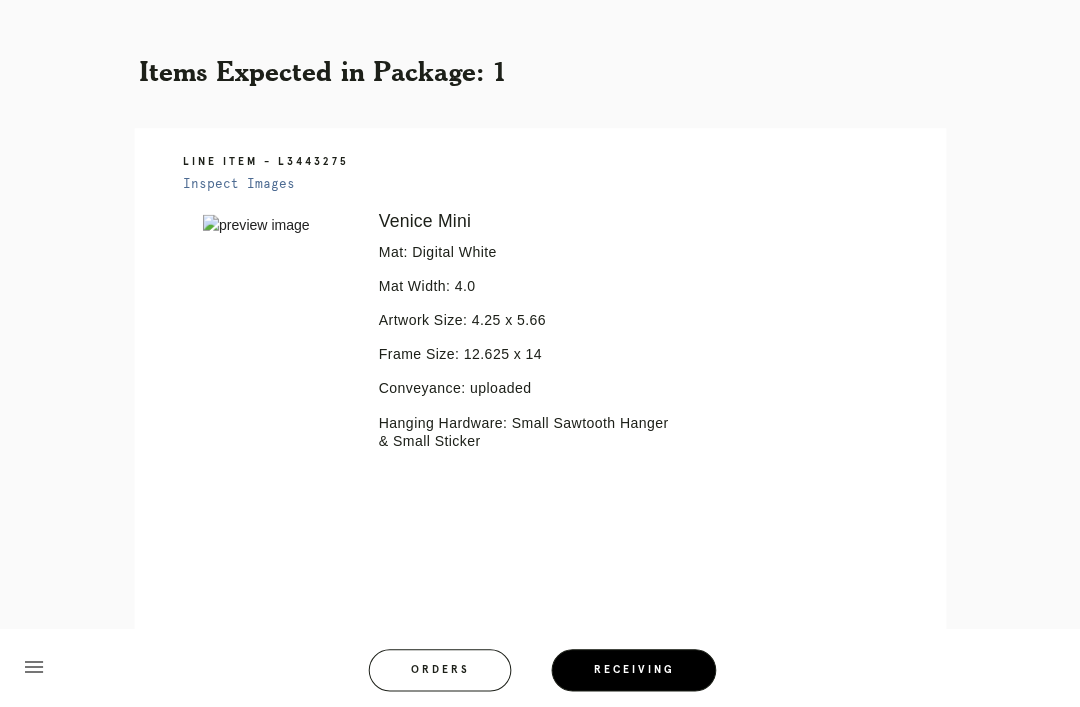 scroll, scrollTop: 385, scrollLeft: 0, axis: vertical 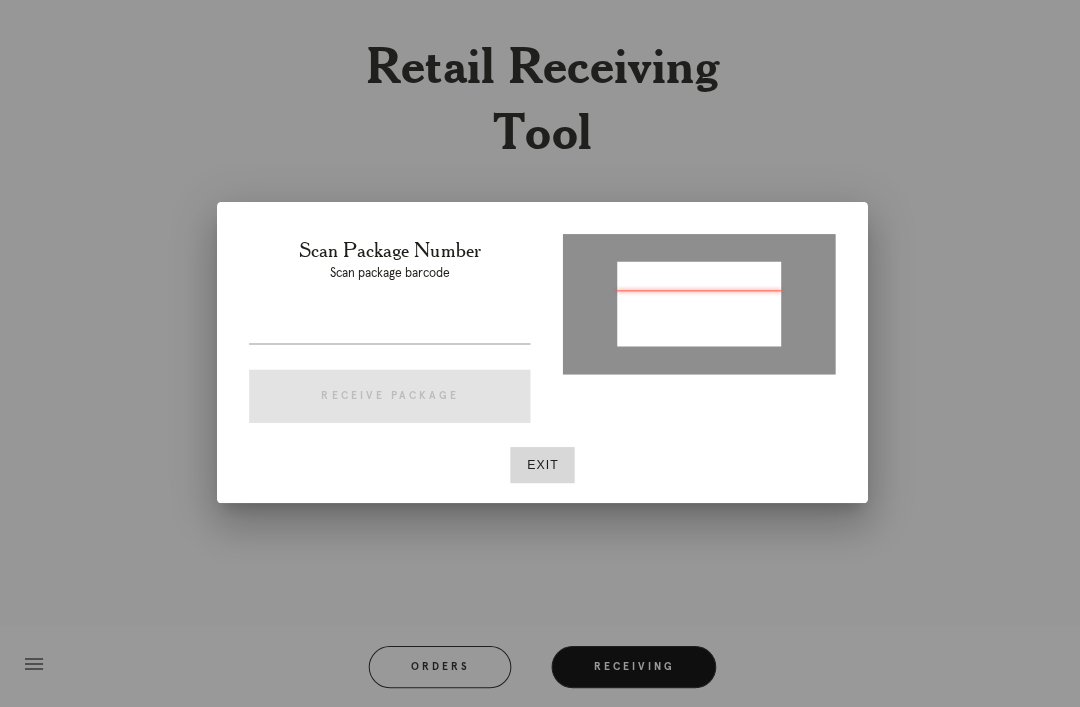 type on "P301647739626261" 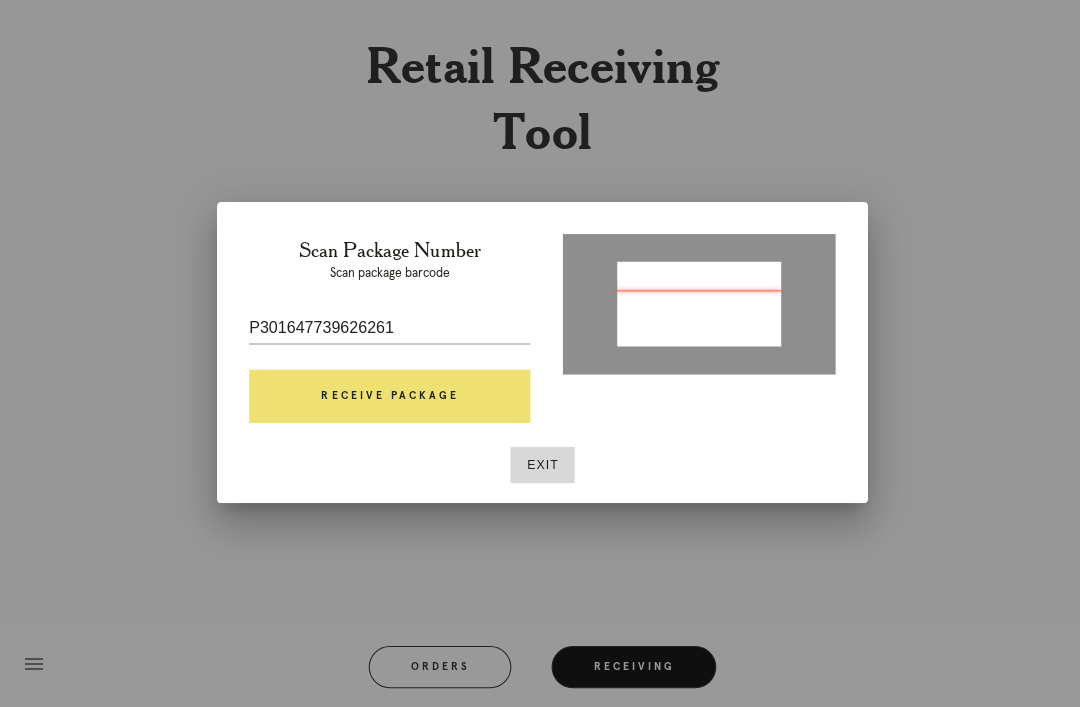 click on "Receive Package" at bounding box center [388, 398] 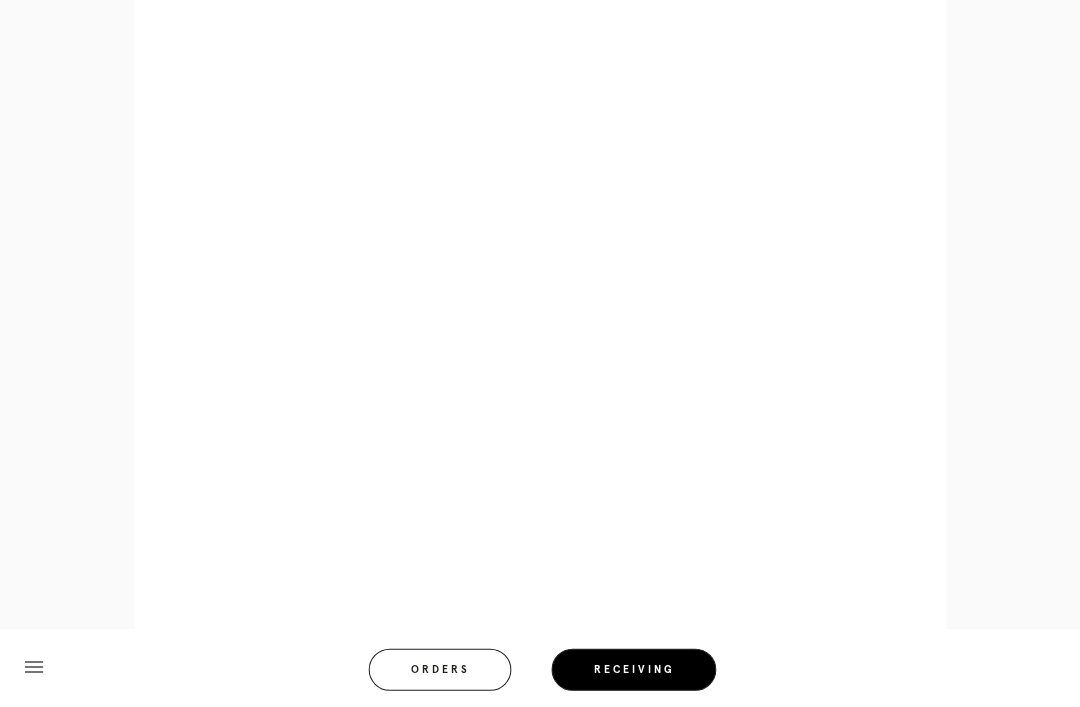 scroll, scrollTop: 861, scrollLeft: 0, axis: vertical 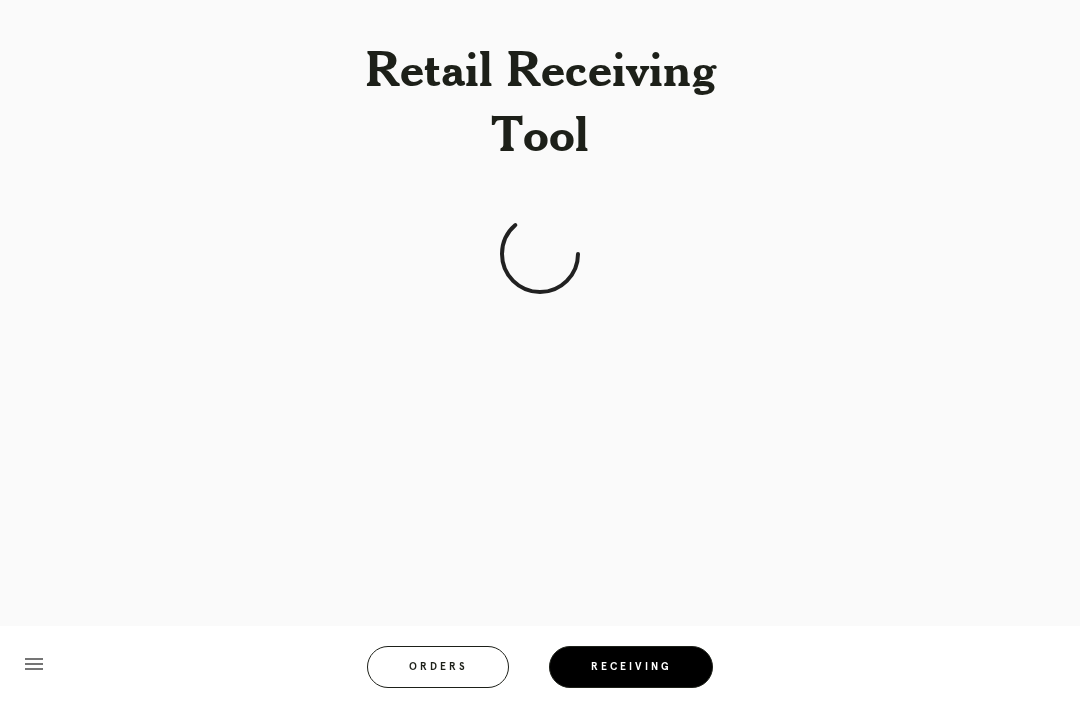 click on "Orders" at bounding box center [438, 667] 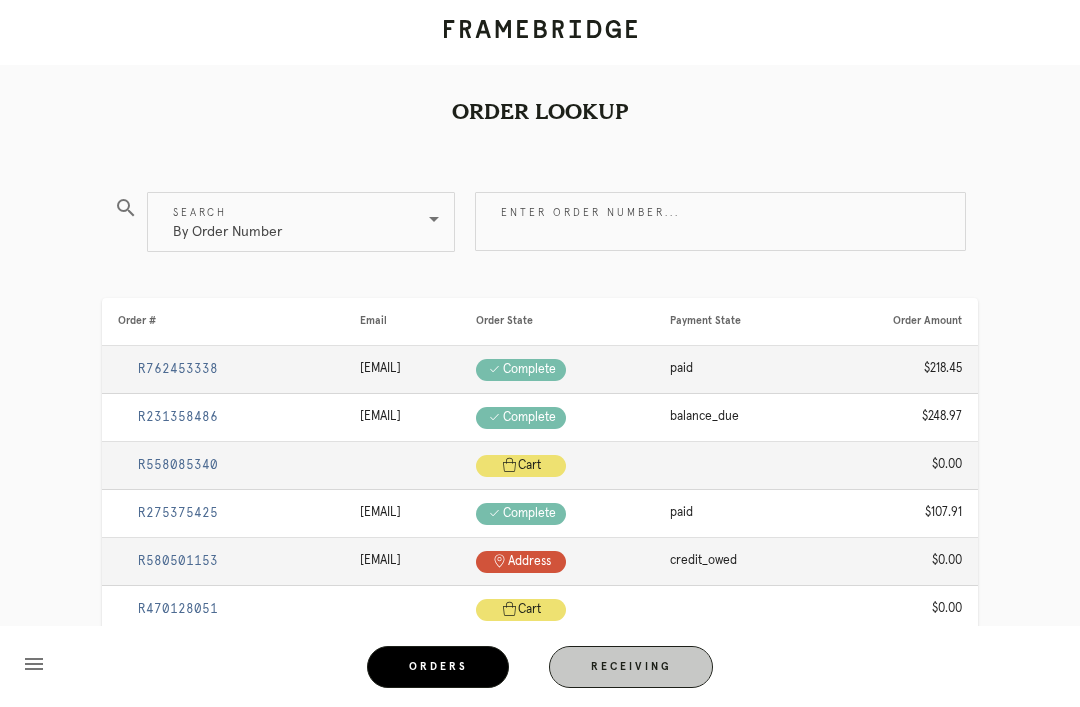 click on "Receiving" at bounding box center (631, 667) 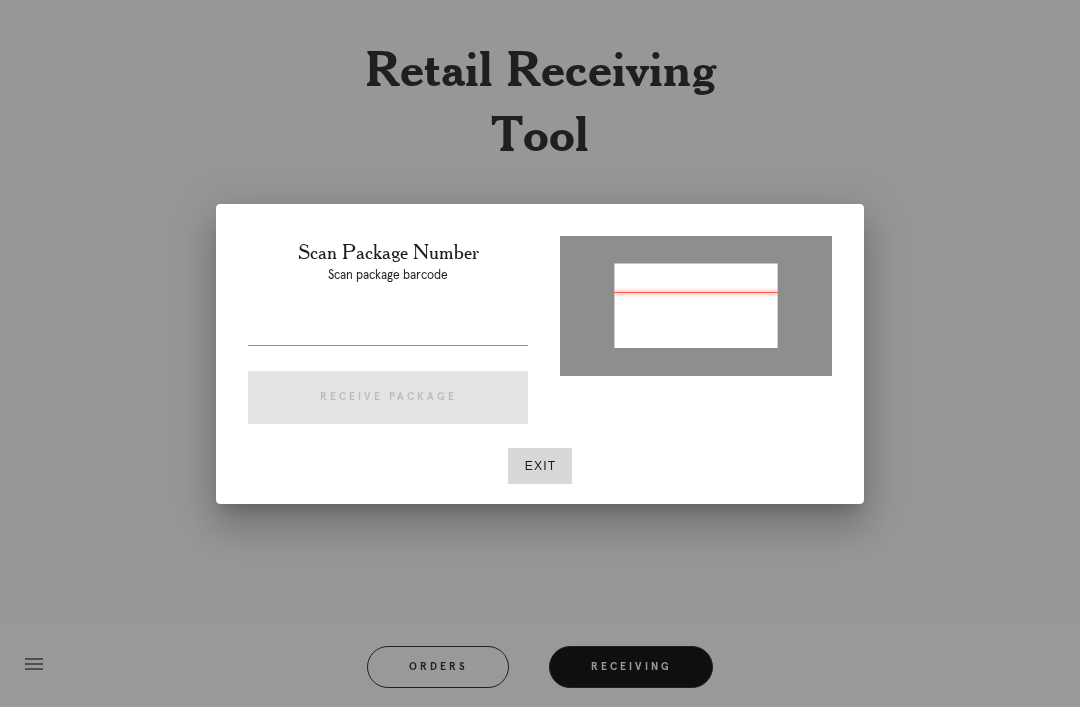 type on "P924834135720830" 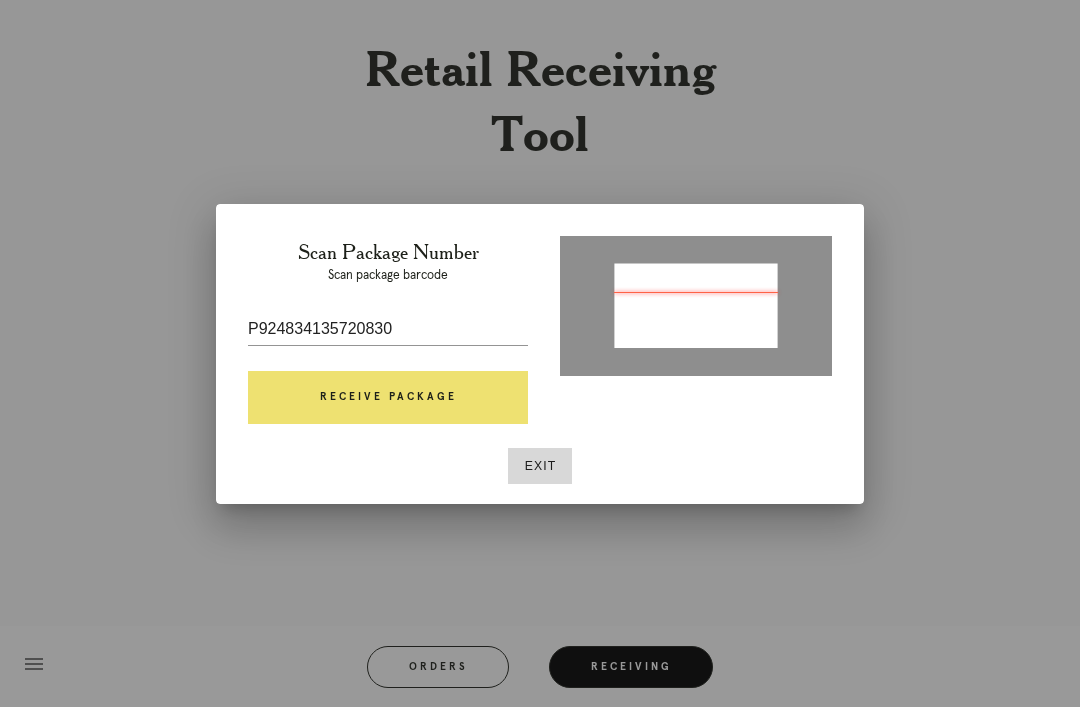 click on "Receive Package" at bounding box center (388, 398) 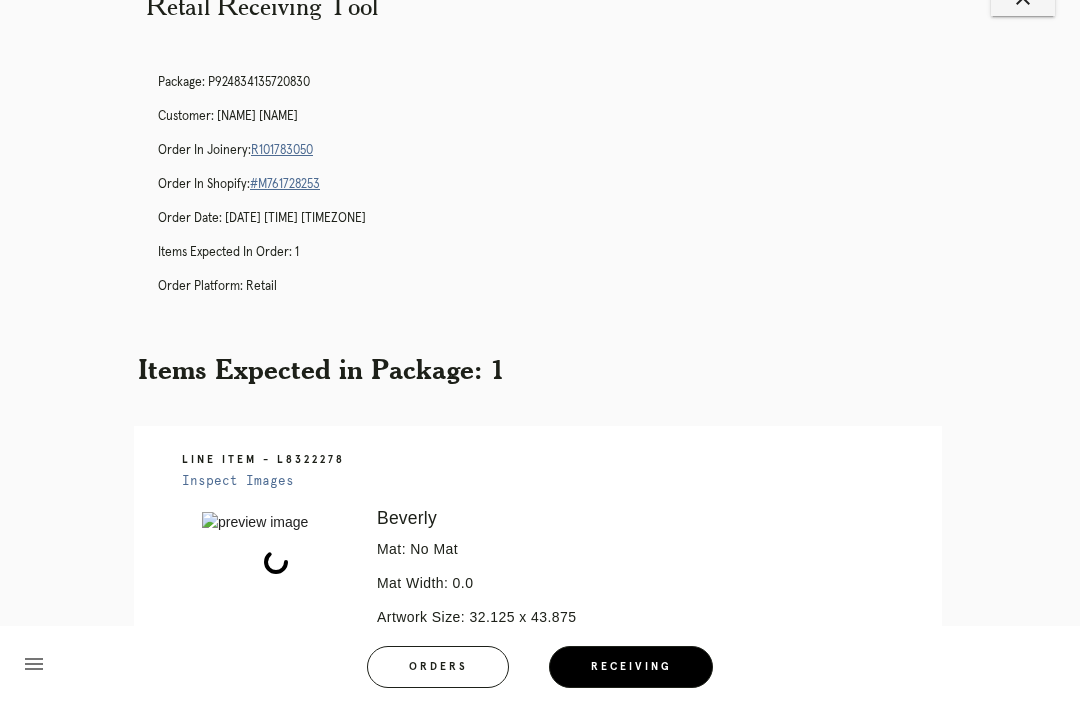 scroll, scrollTop: 0, scrollLeft: 0, axis: both 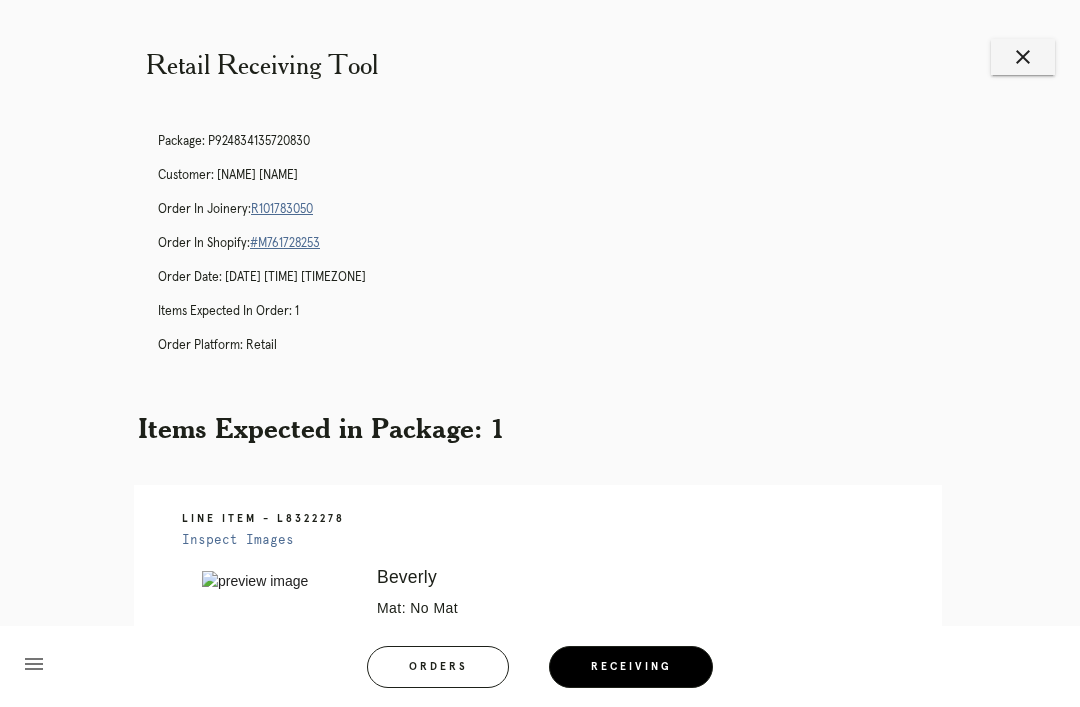 click on "R101783050" at bounding box center (282, 209) 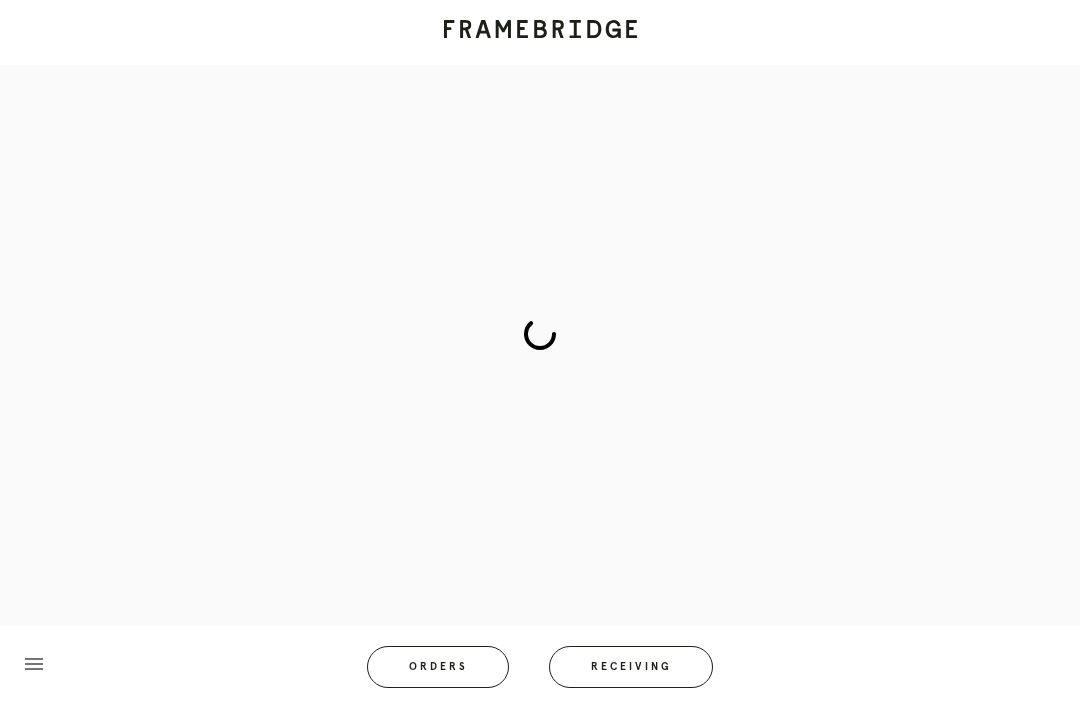 scroll, scrollTop: 0, scrollLeft: 0, axis: both 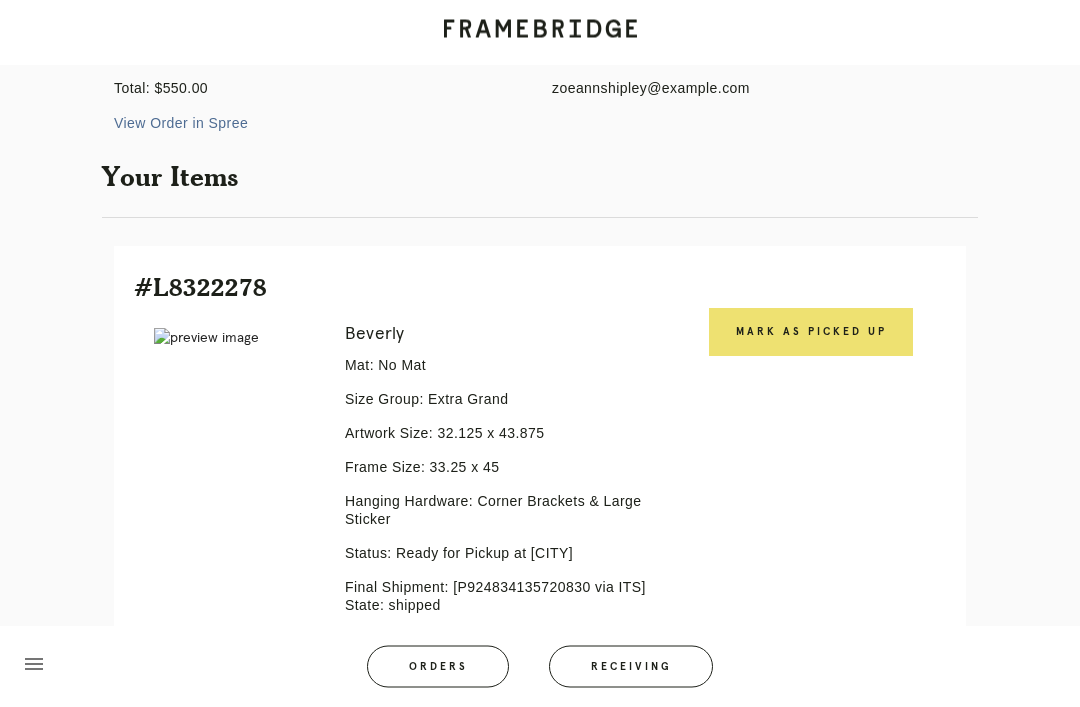 click on "Mark as Picked Up" at bounding box center [811, 333] 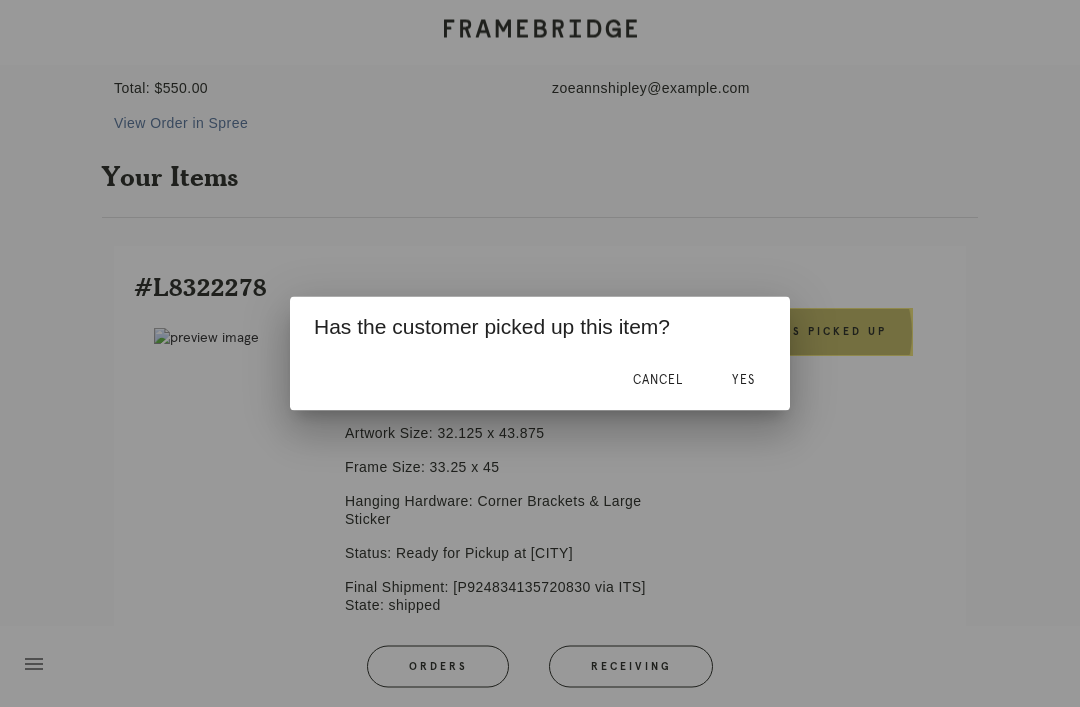 scroll, scrollTop: 275, scrollLeft: 0, axis: vertical 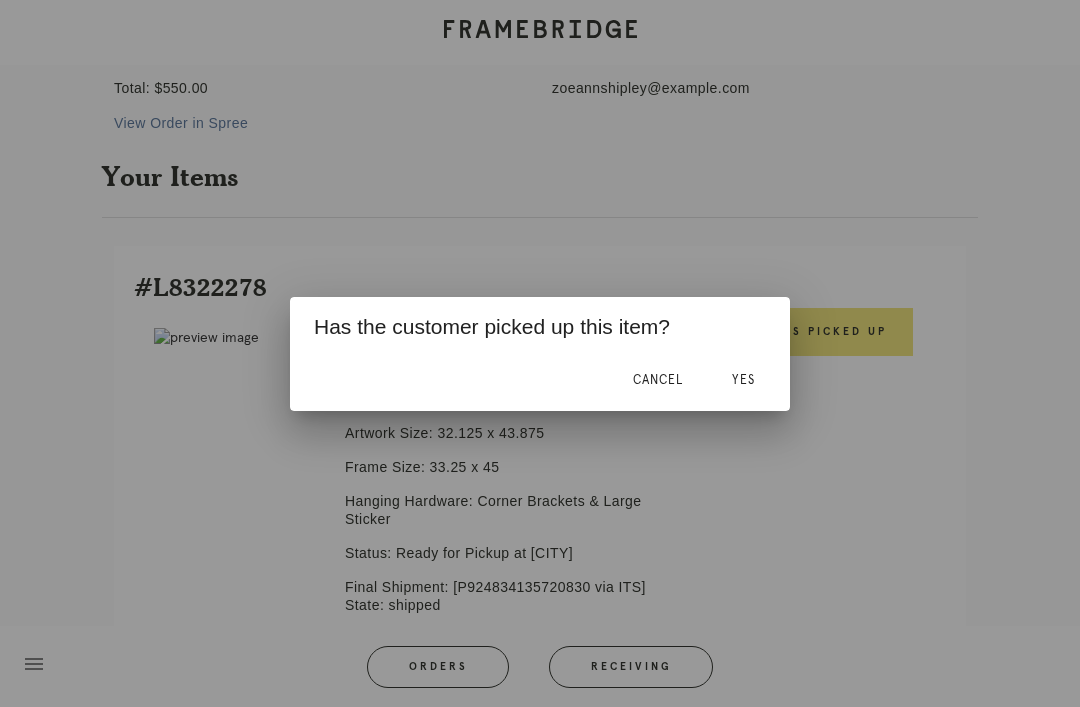click on "Yes" at bounding box center [743, 380] 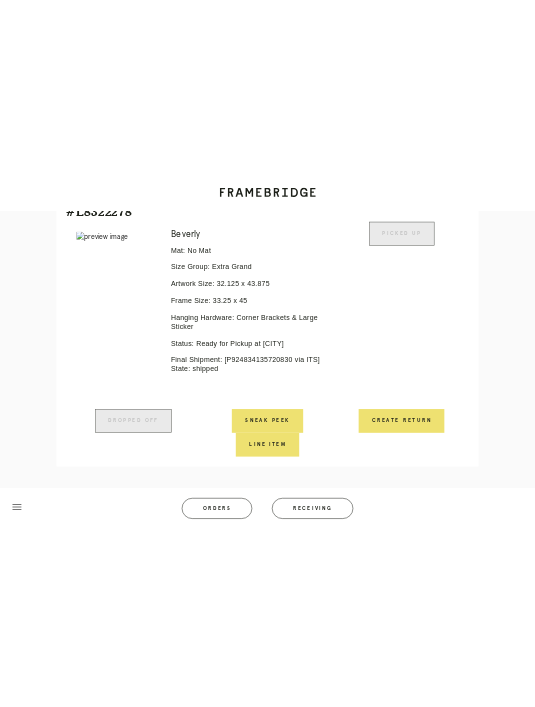scroll, scrollTop: 0, scrollLeft: 0, axis: both 